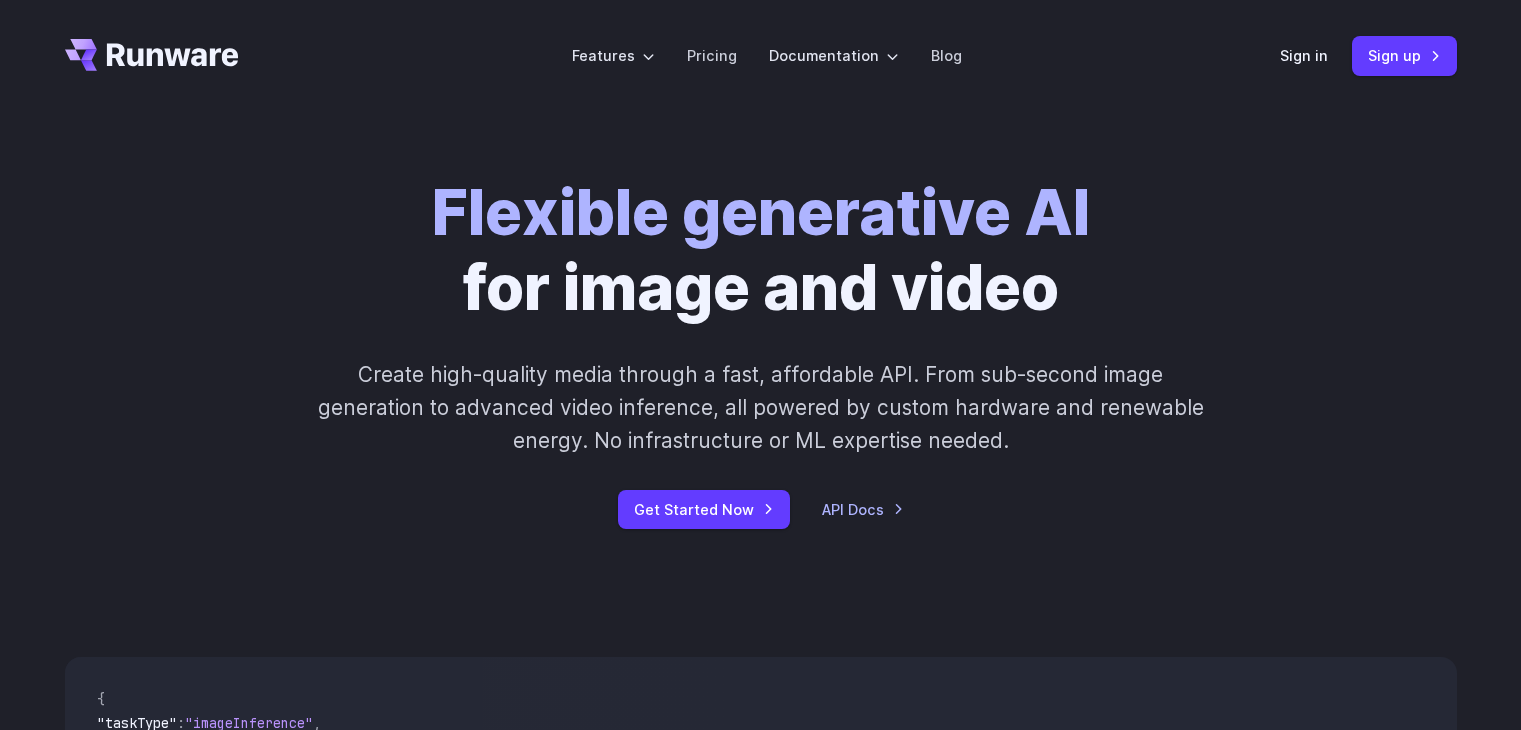 scroll, scrollTop: 0, scrollLeft: 0, axis: both 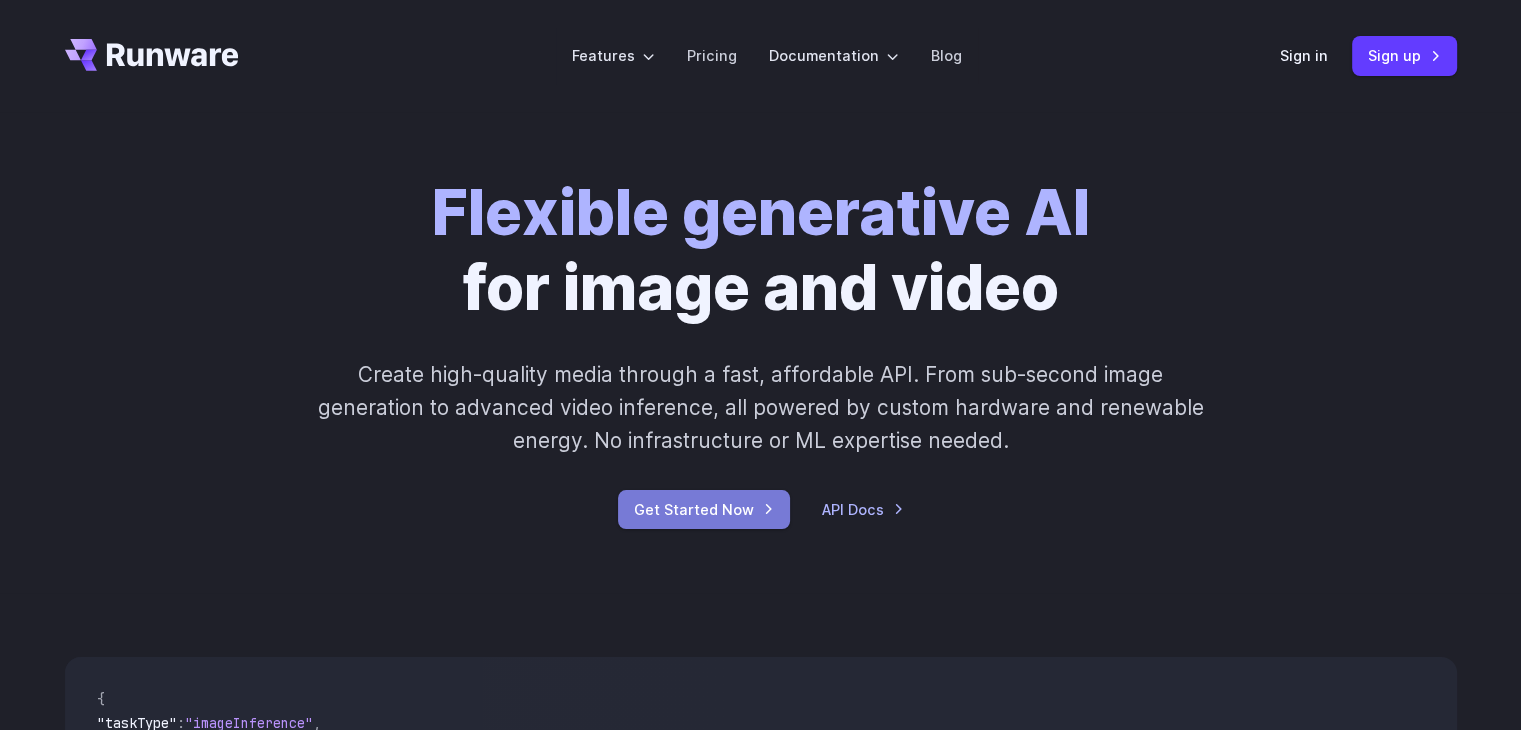 click on "Get Started Now" at bounding box center [704, 509] 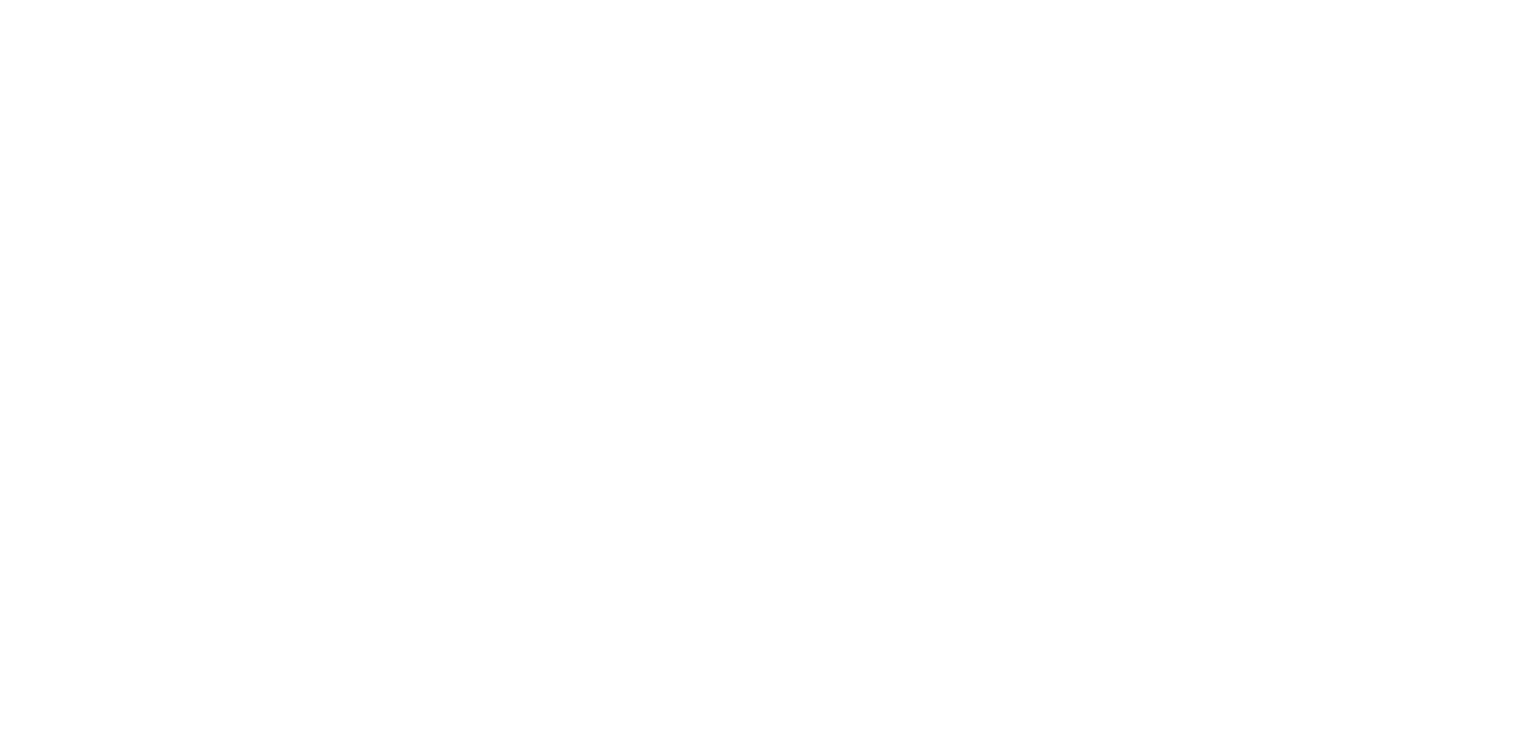 scroll, scrollTop: 0, scrollLeft: 0, axis: both 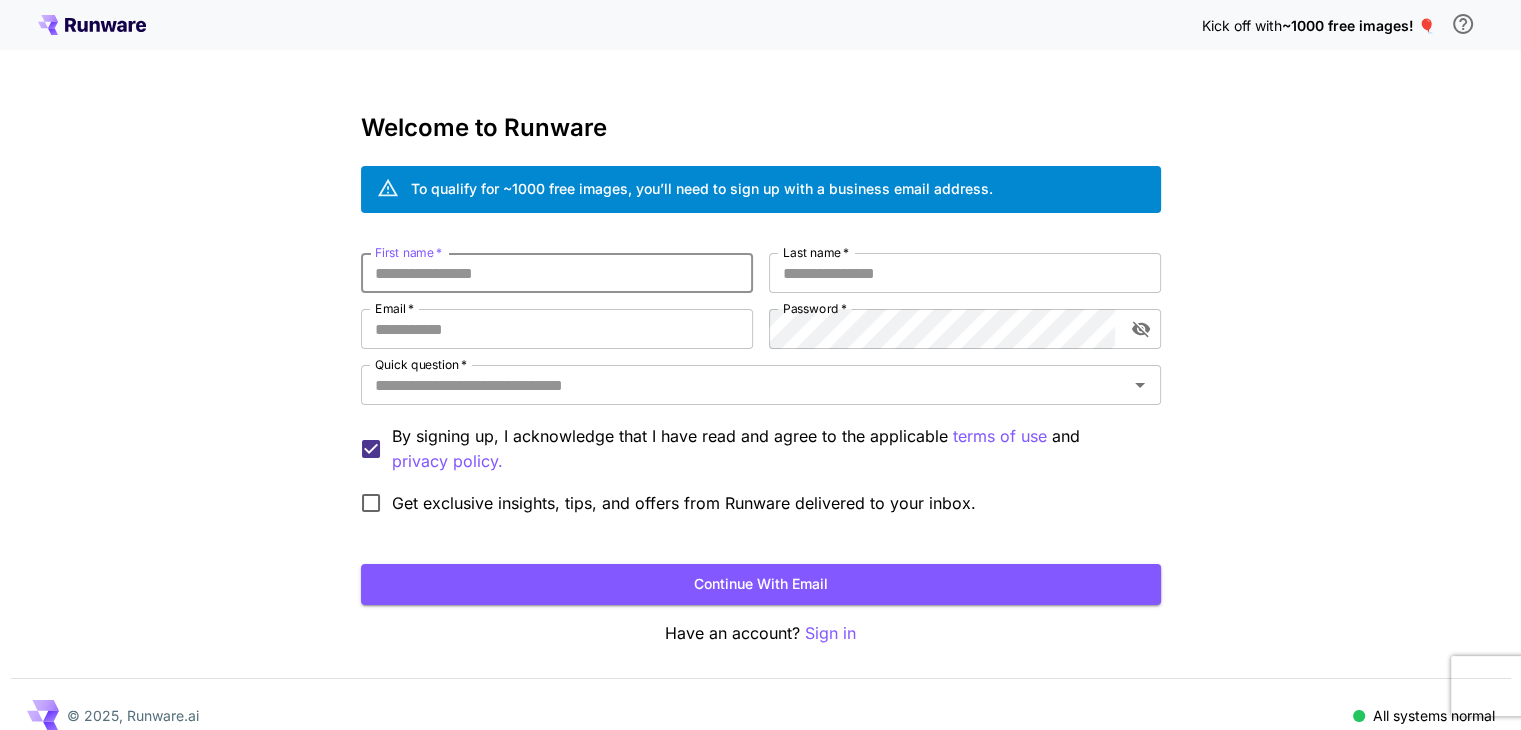 click on "First name   *" at bounding box center [557, 273] 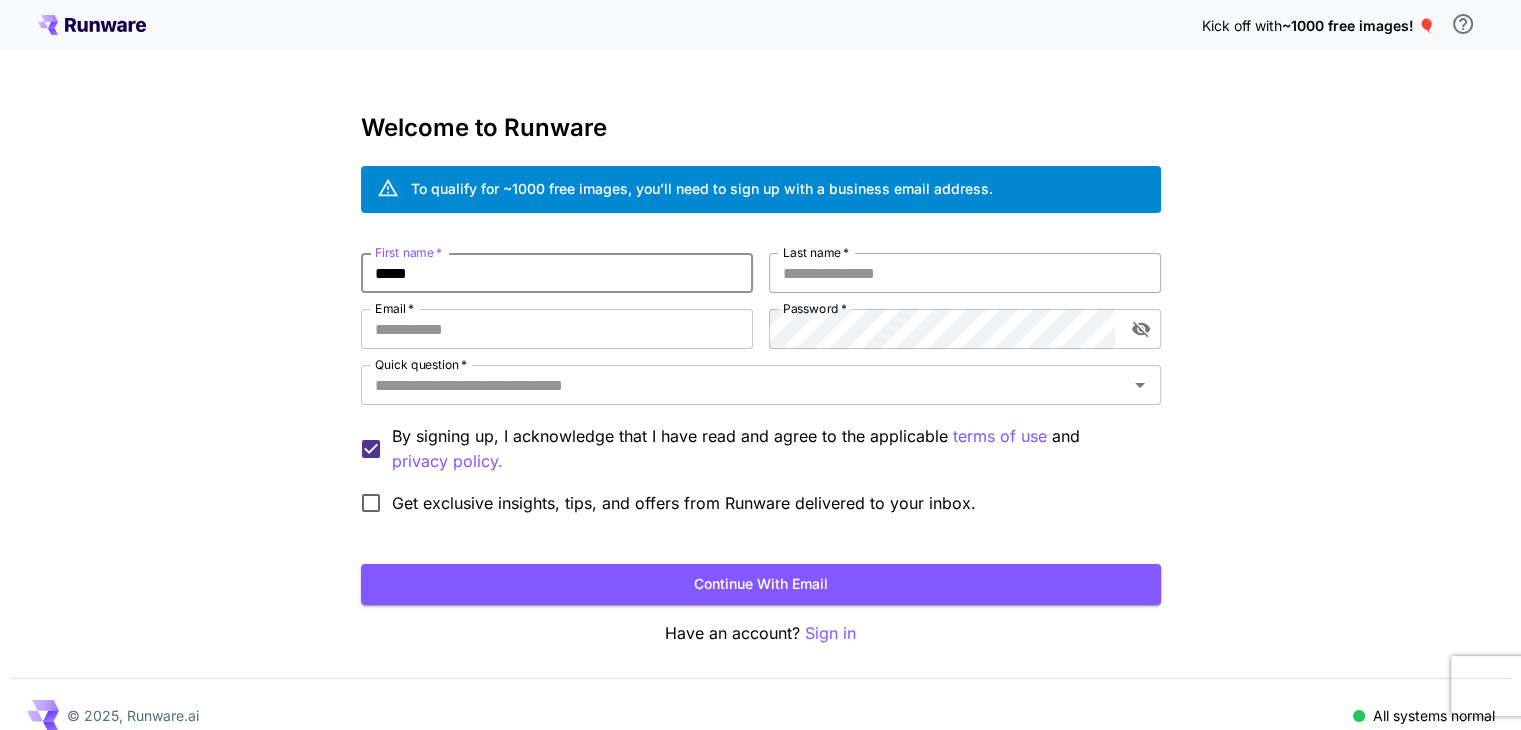 type on "*****" 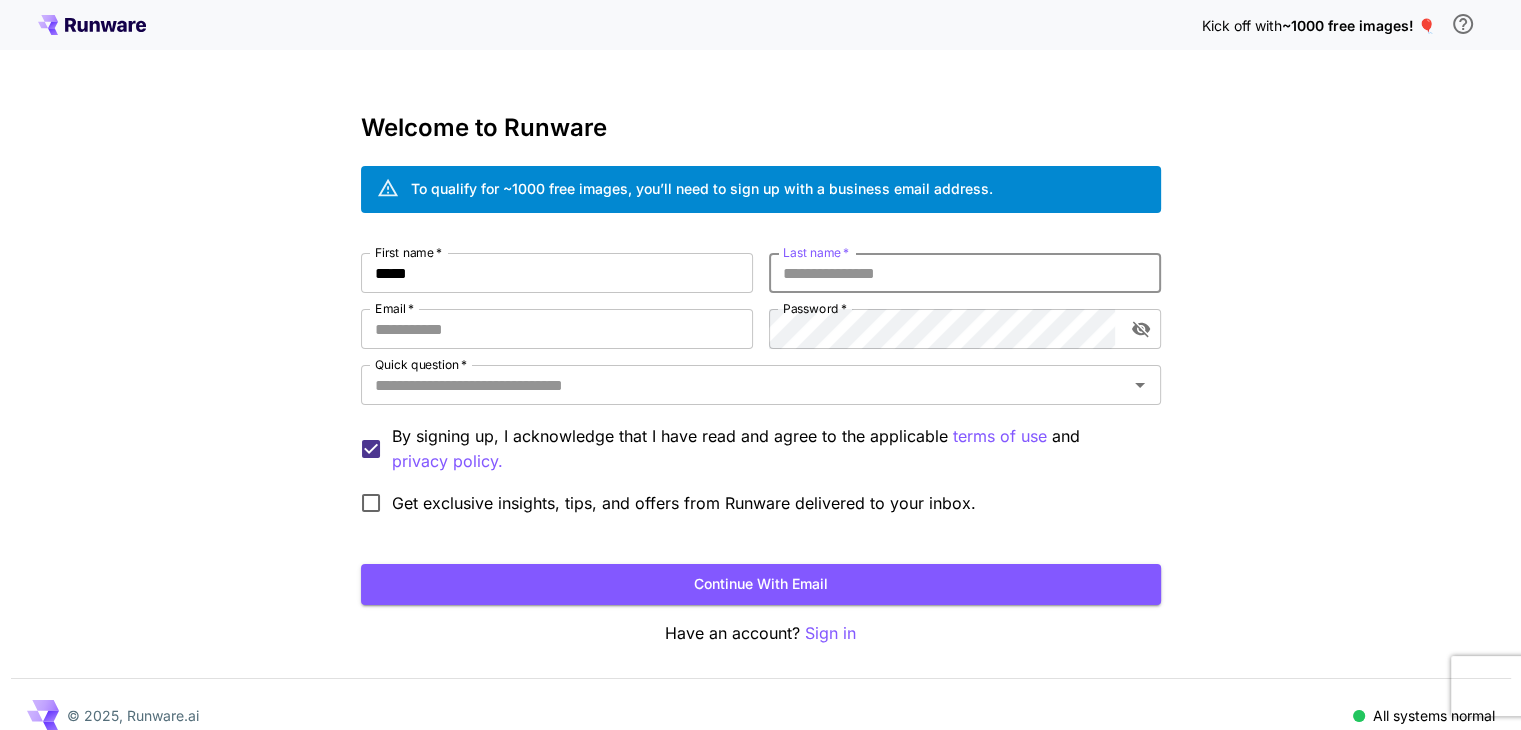 click on "Last name   *" at bounding box center [965, 273] 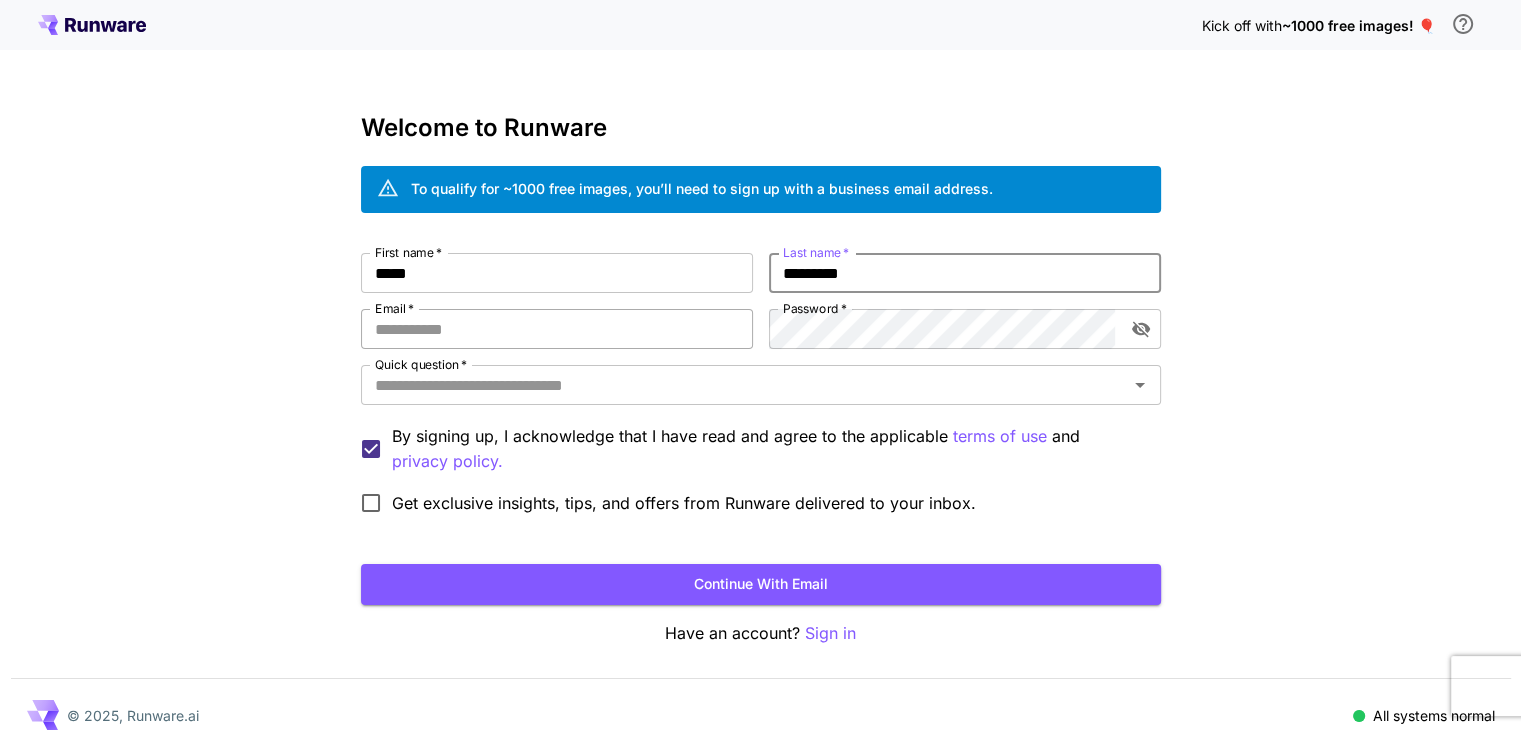 type on "*********" 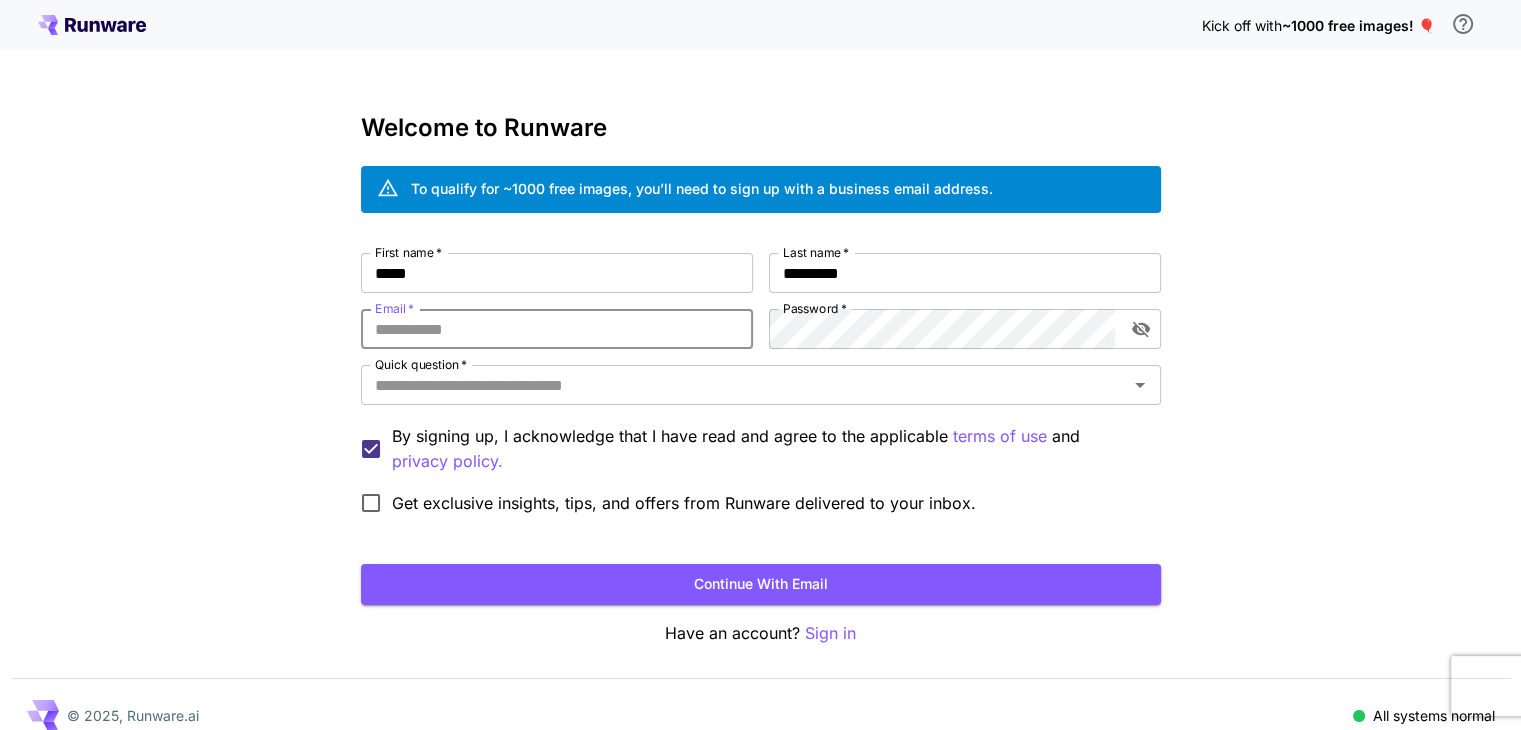 click on "Email   *" at bounding box center (557, 329) 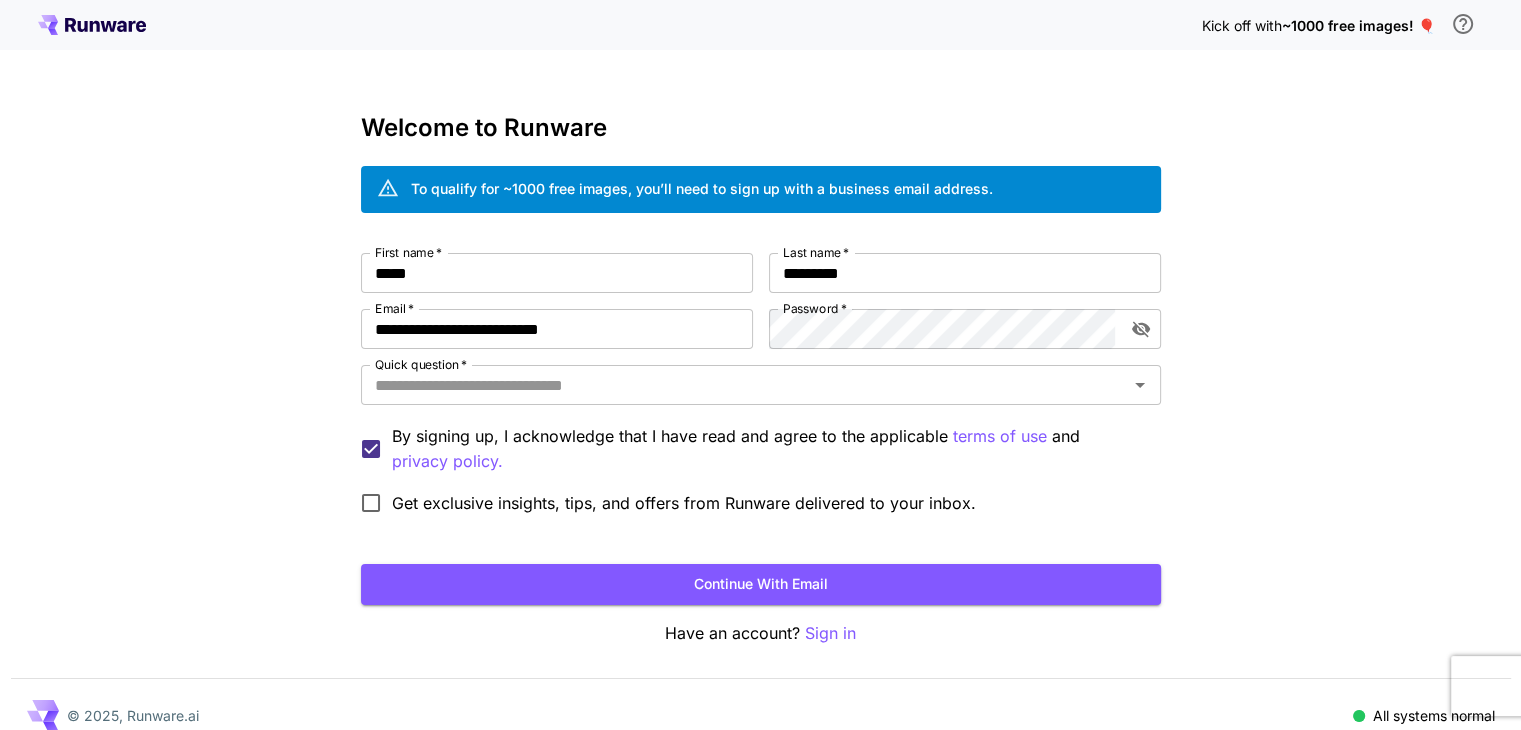 click on "Kick off with  ~[NUMBER] free images! 🎈 Welcome to Runware To qualify for ~[NUMBER] free images, you’ll need to sign up with a business email address. First name   * [FIRST] First name   * Last name   * [LAST] Last name   * [EMAIL] Email   * Password   * [PASSWORD] Password   * Quick question   * [QUESTION] Quick question   * By signing up, I acknowledge that I have read and agree to the applicable   terms of use     and   privacy policy.   Get exclusive insights, tips, and offers from Runware delivered to your inbox. Continue with email Have an account?   Sign in © [YEAR], Runware.ai All systems normal" at bounding box center (760, 376) 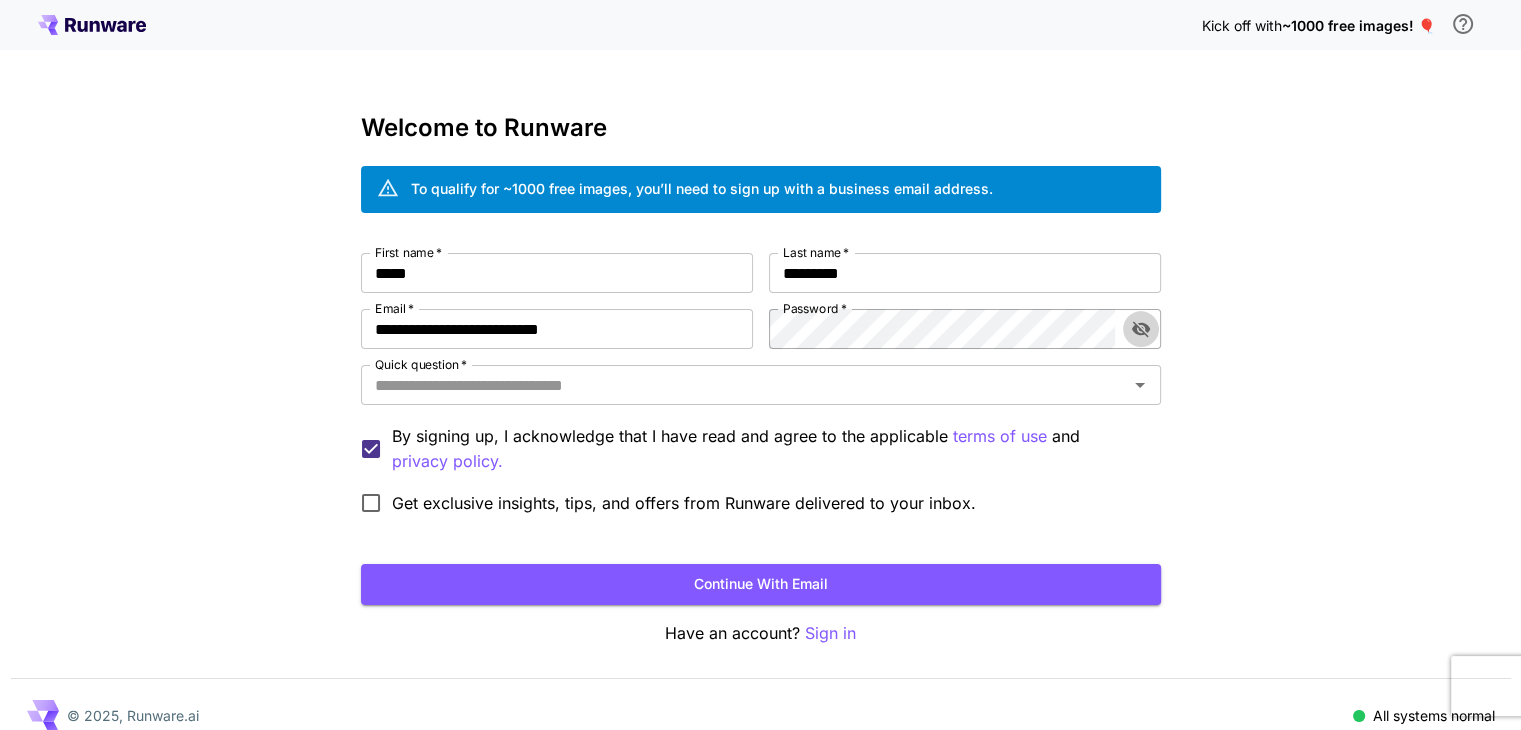 click at bounding box center (1141, 329) 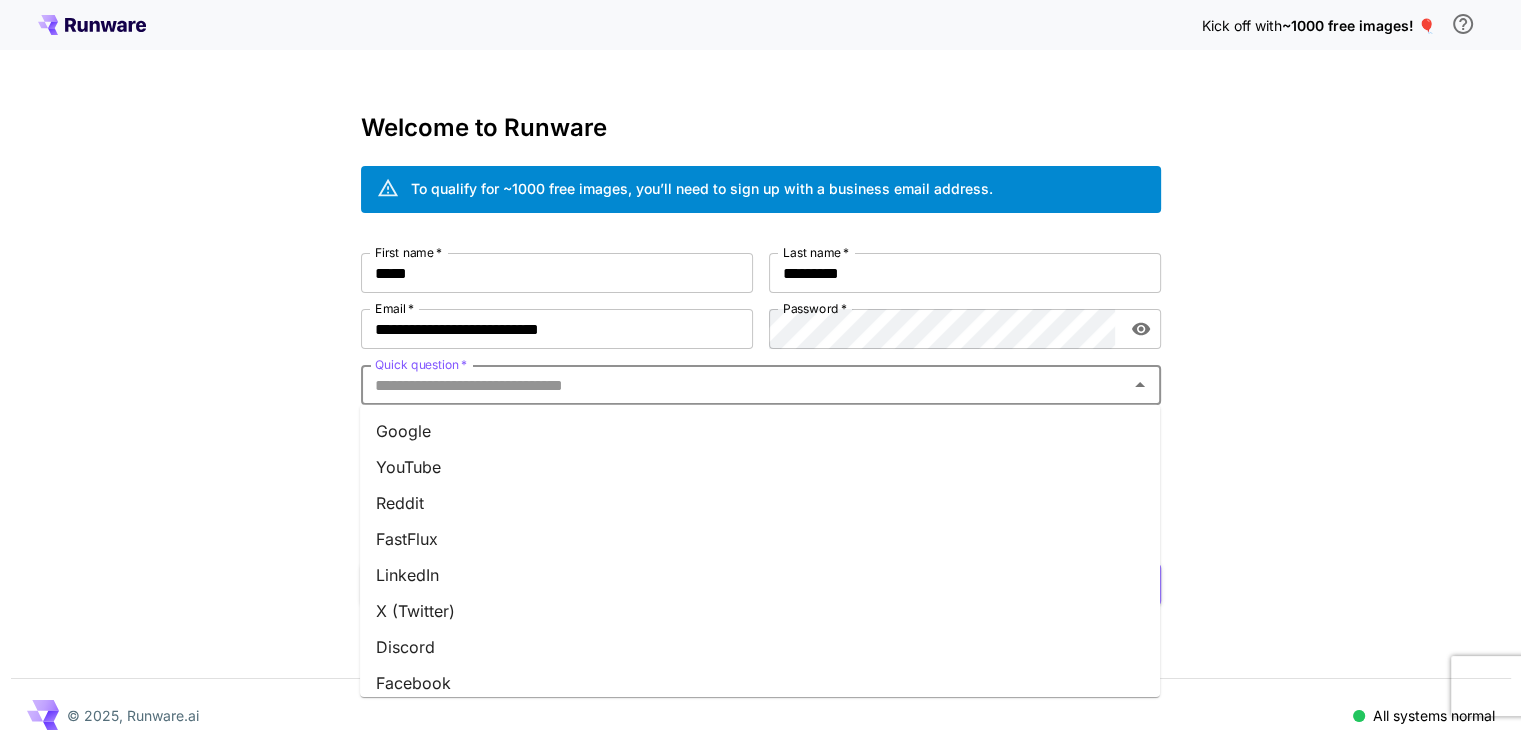 click on "Quick question   *" at bounding box center (744, 385) 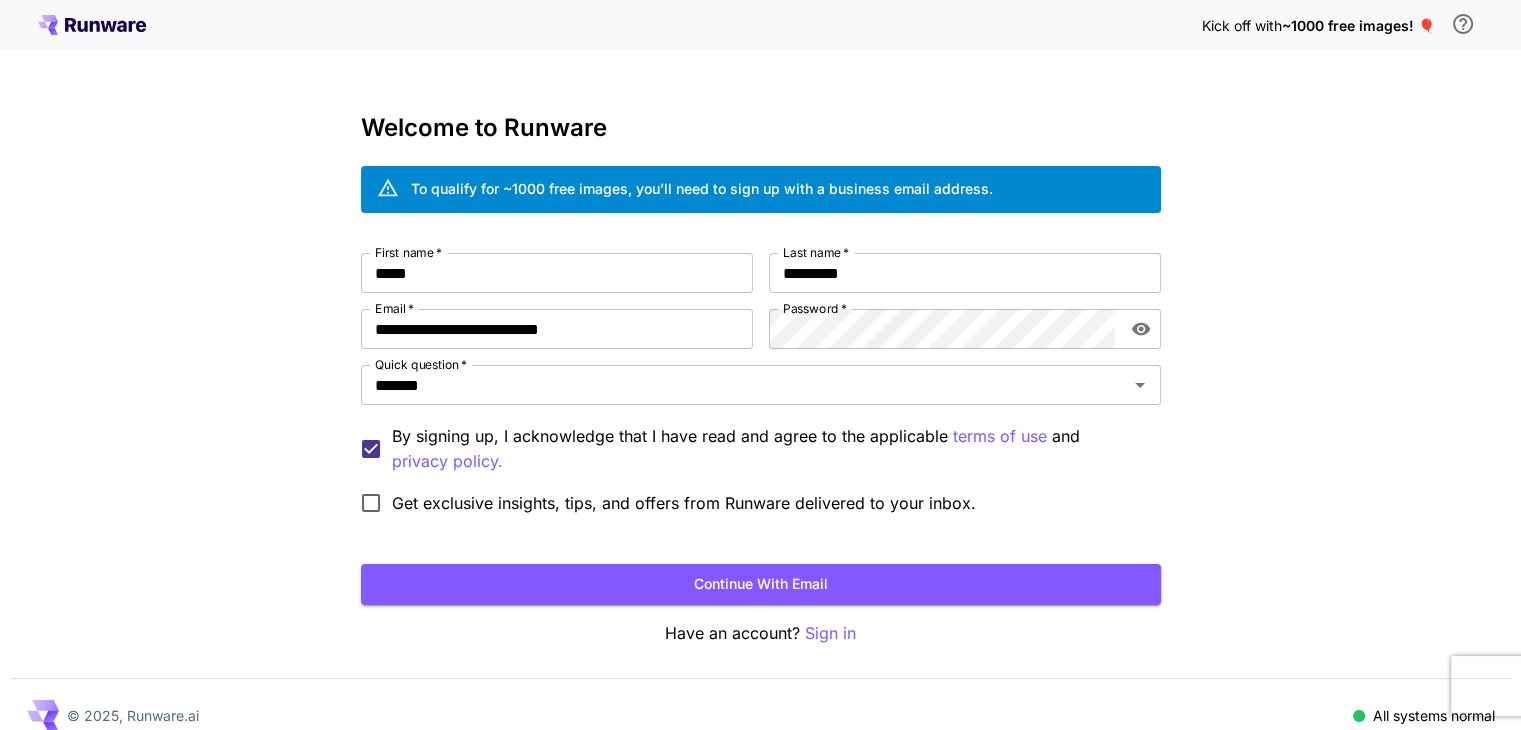 click on "Get exclusive insights, tips, and offers from Runware delivered to your inbox." at bounding box center (684, 503) 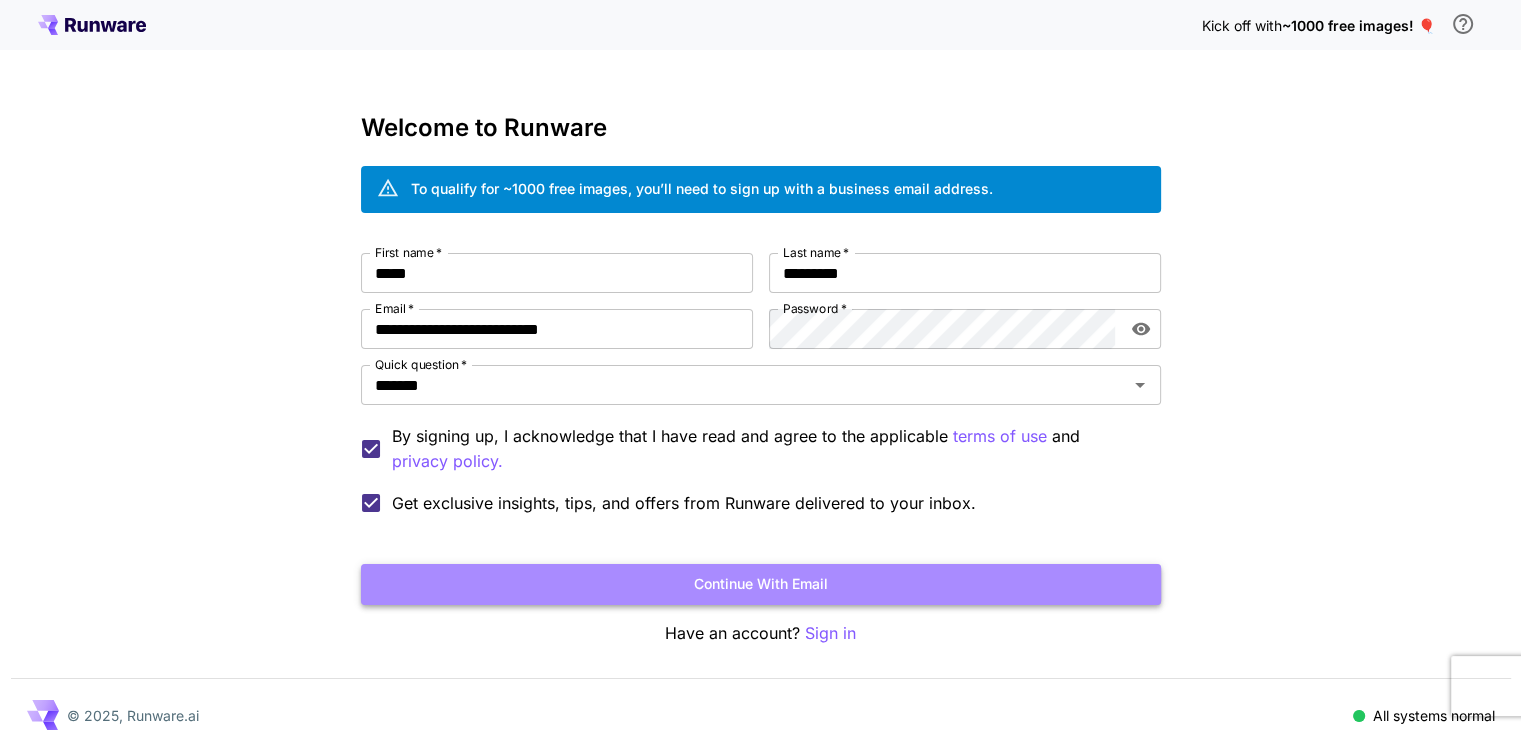 click on "Continue with email" at bounding box center [761, 584] 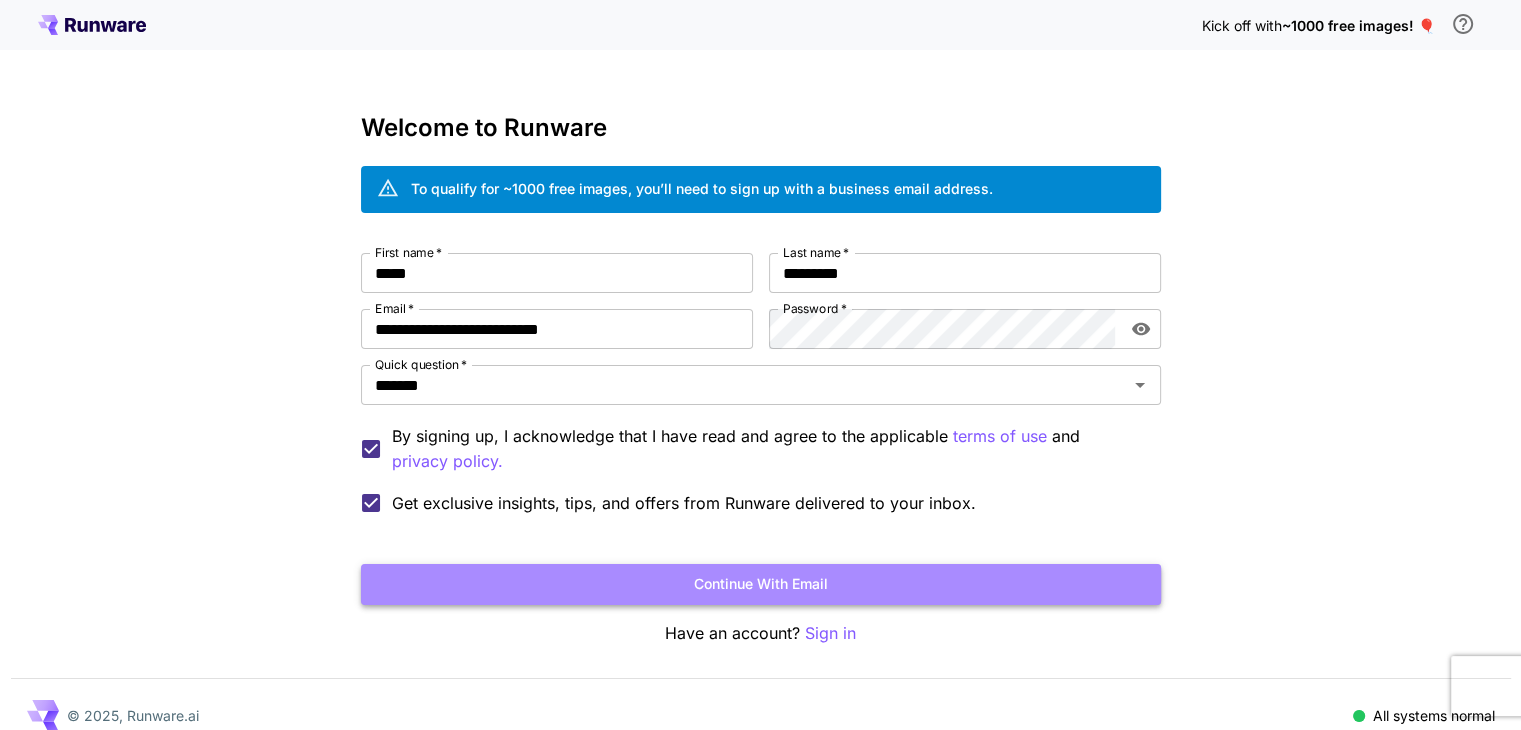 click on "Continue with email" at bounding box center (761, 584) 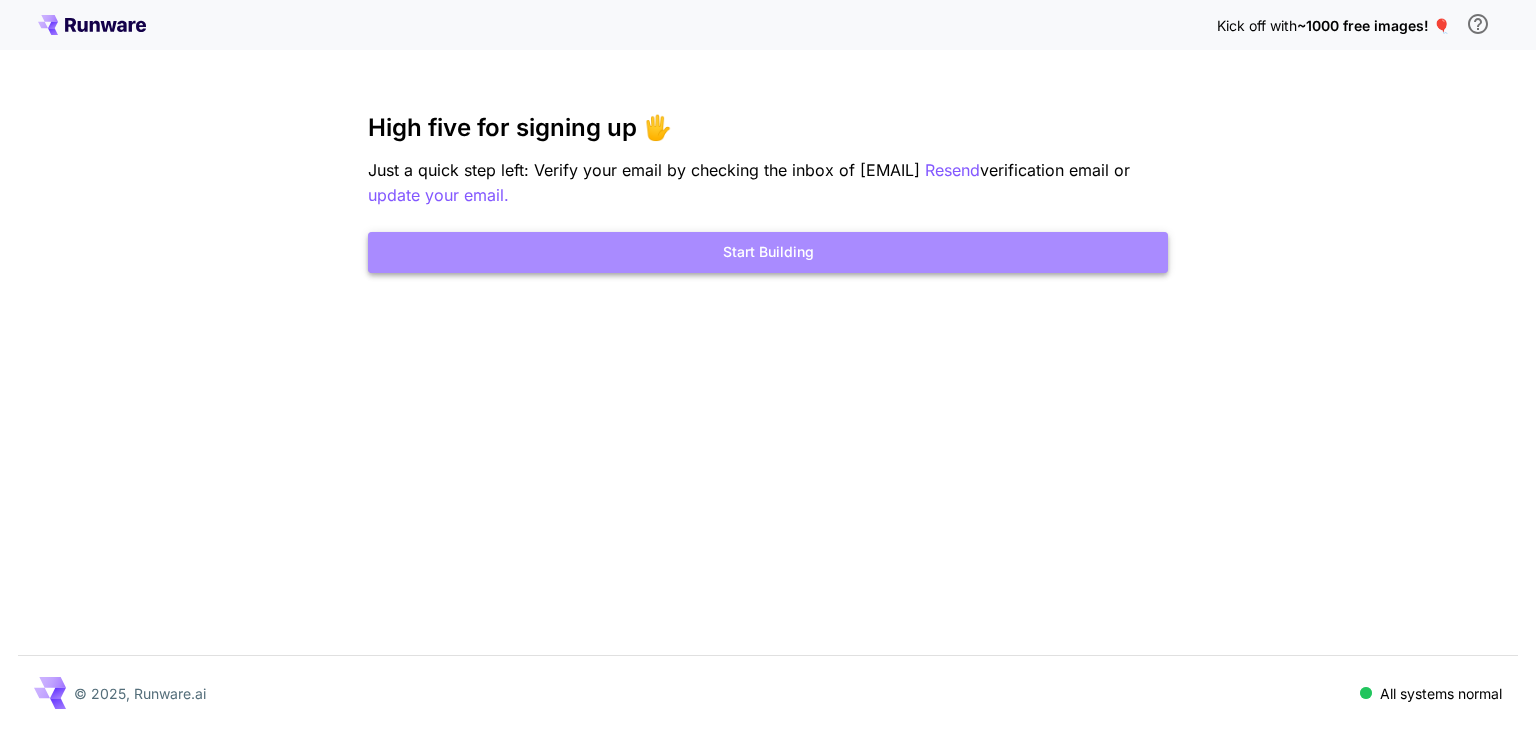 click on "Start Building" at bounding box center [768, 252] 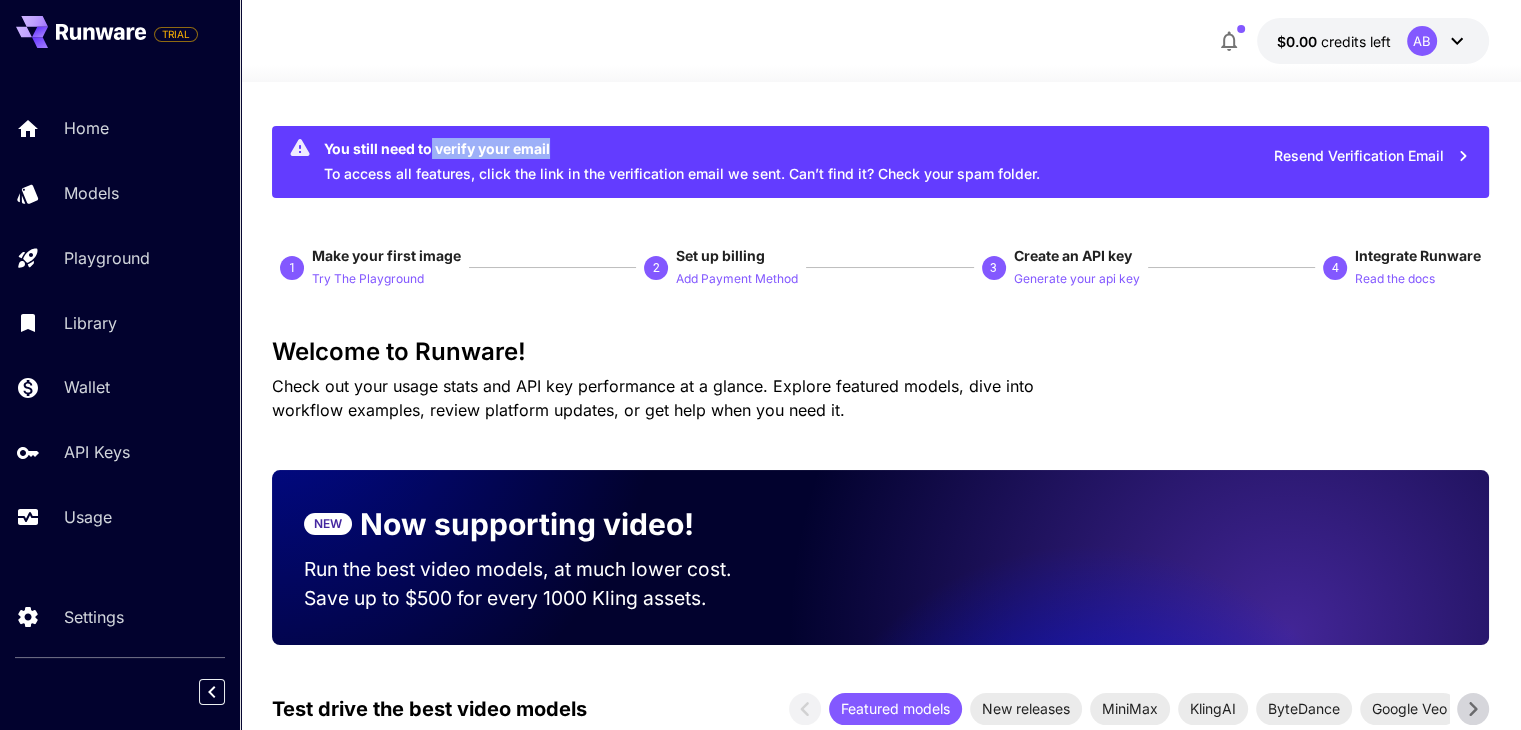 drag, startPoint x: 428, startPoint y: 137, endPoint x: 588, endPoint y: 153, distance: 160.798 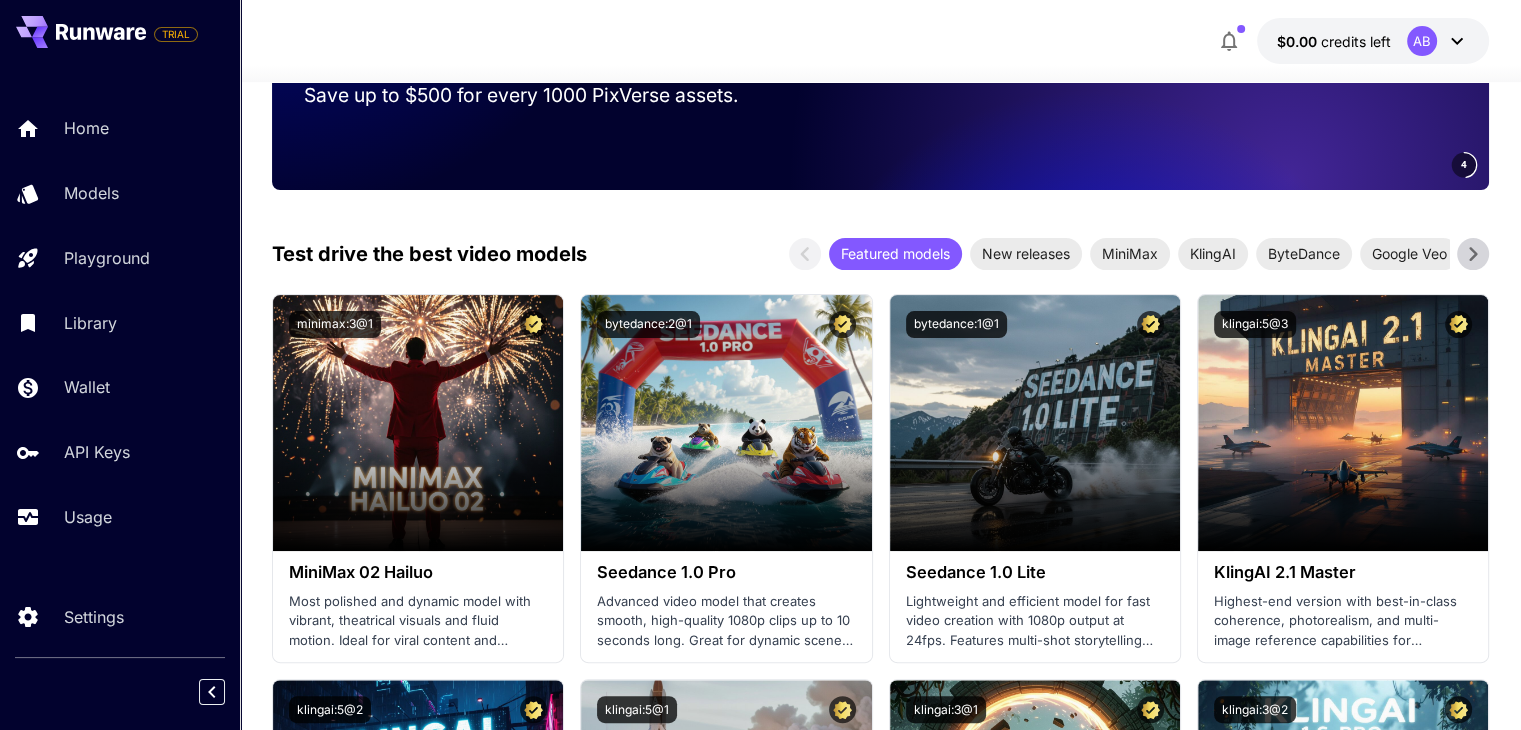 scroll, scrollTop: 556, scrollLeft: 0, axis: vertical 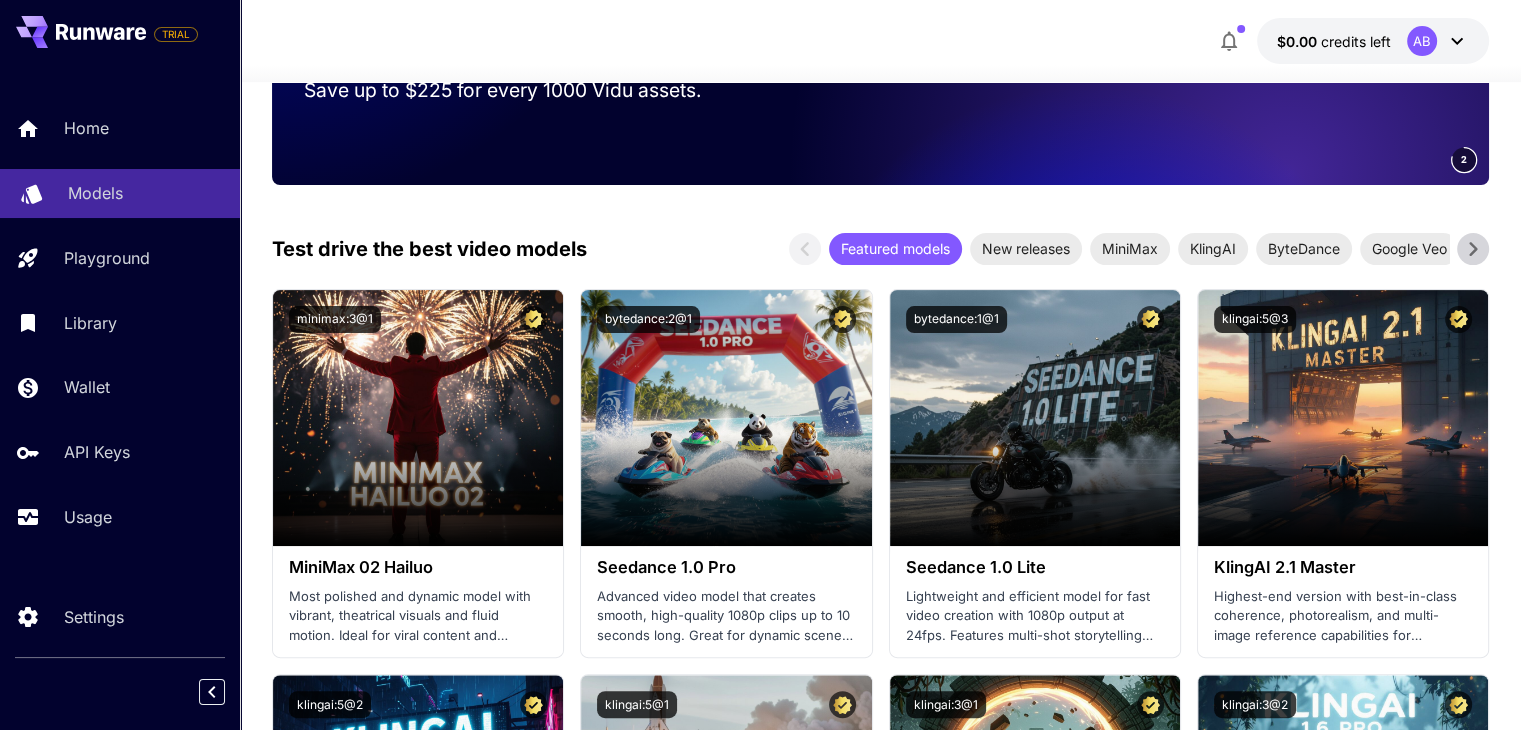 click on "Models" at bounding box center [146, 193] 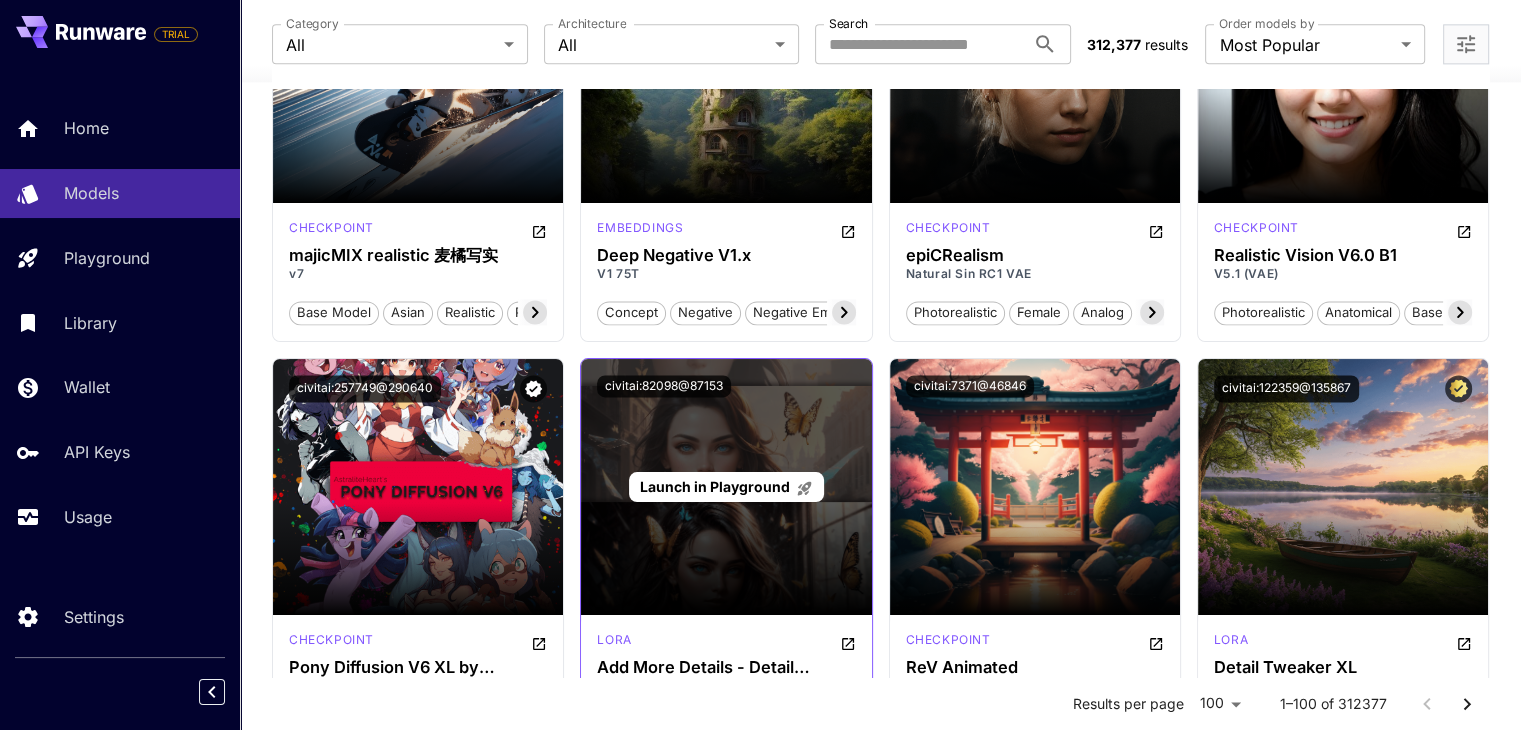scroll, scrollTop: 2748, scrollLeft: 0, axis: vertical 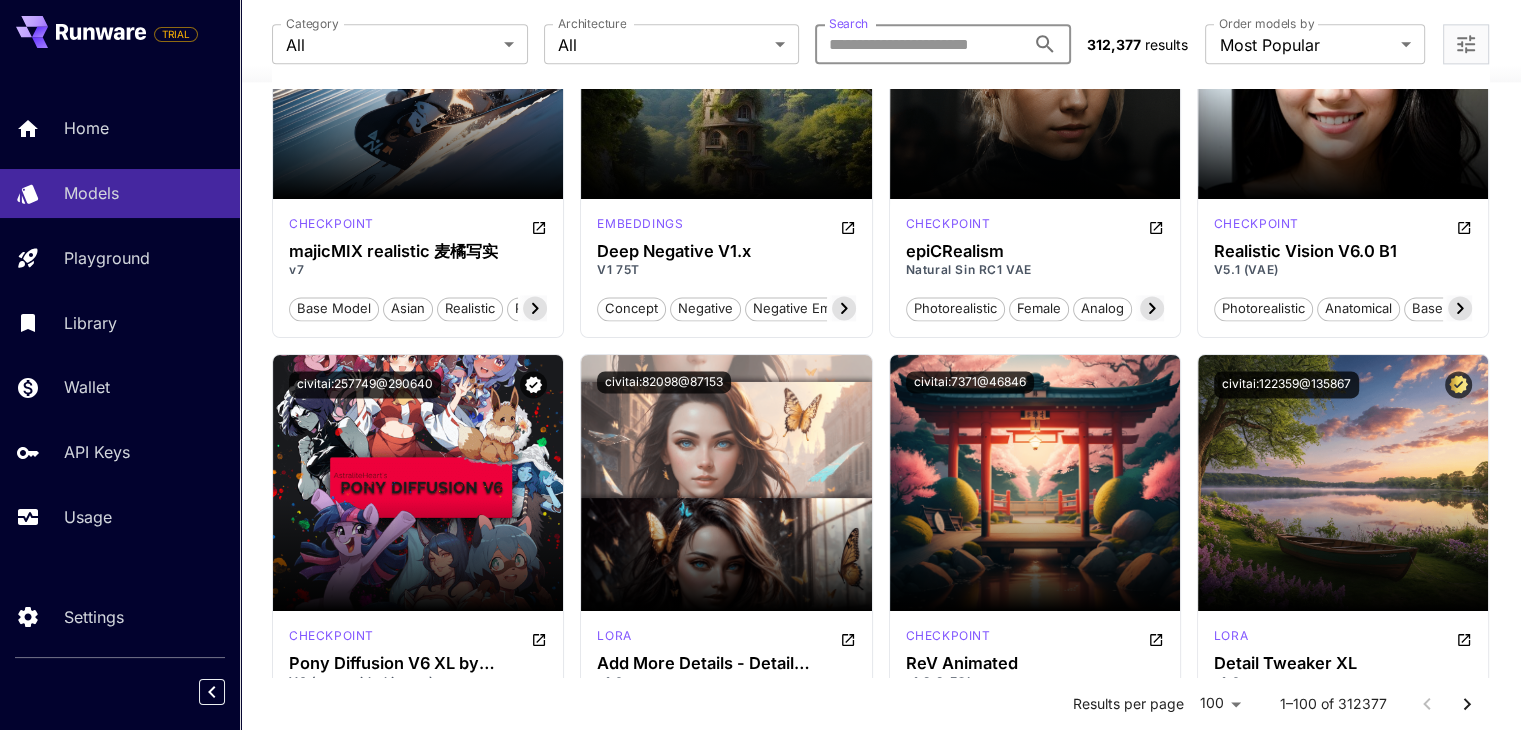 click on "Search" at bounding box center (920, 44) 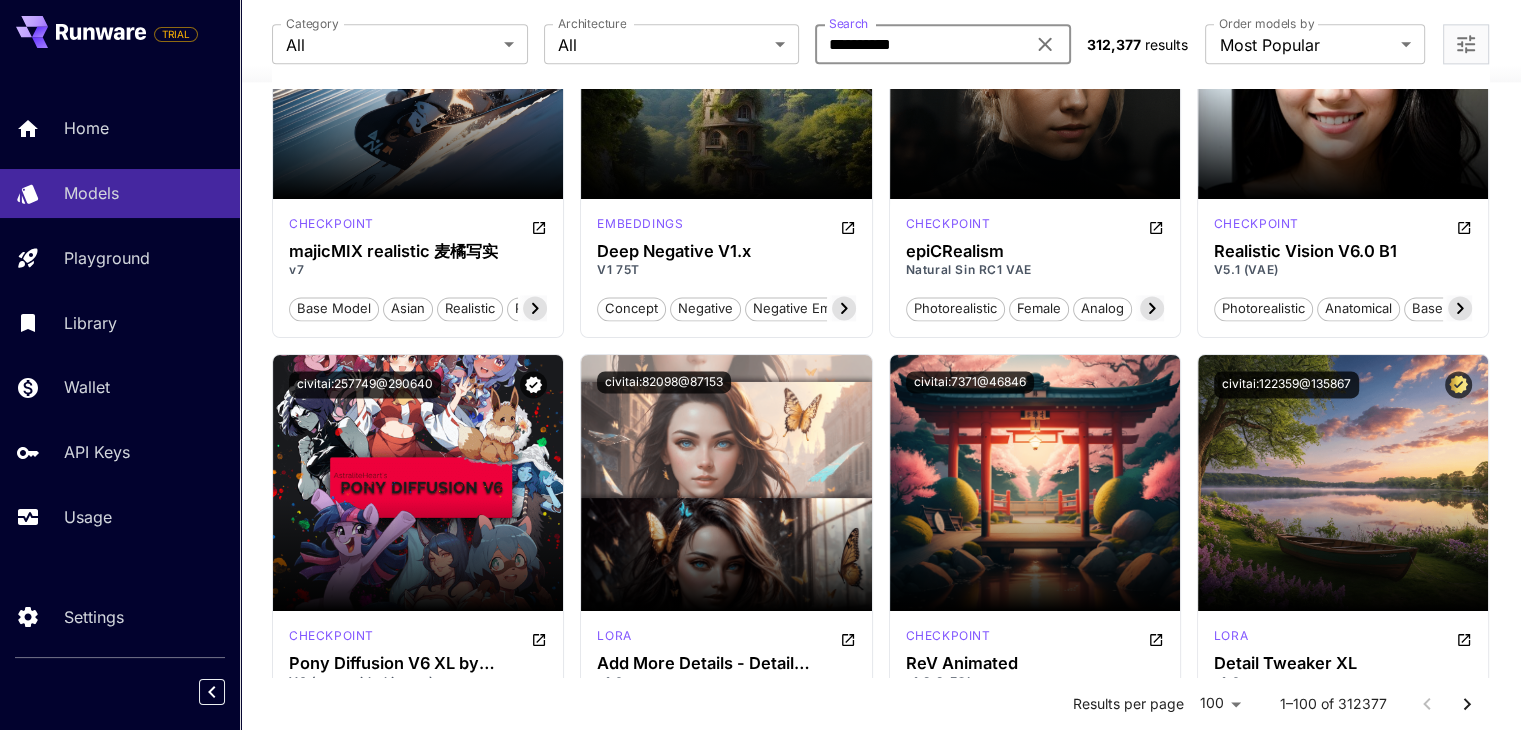type on "**********" 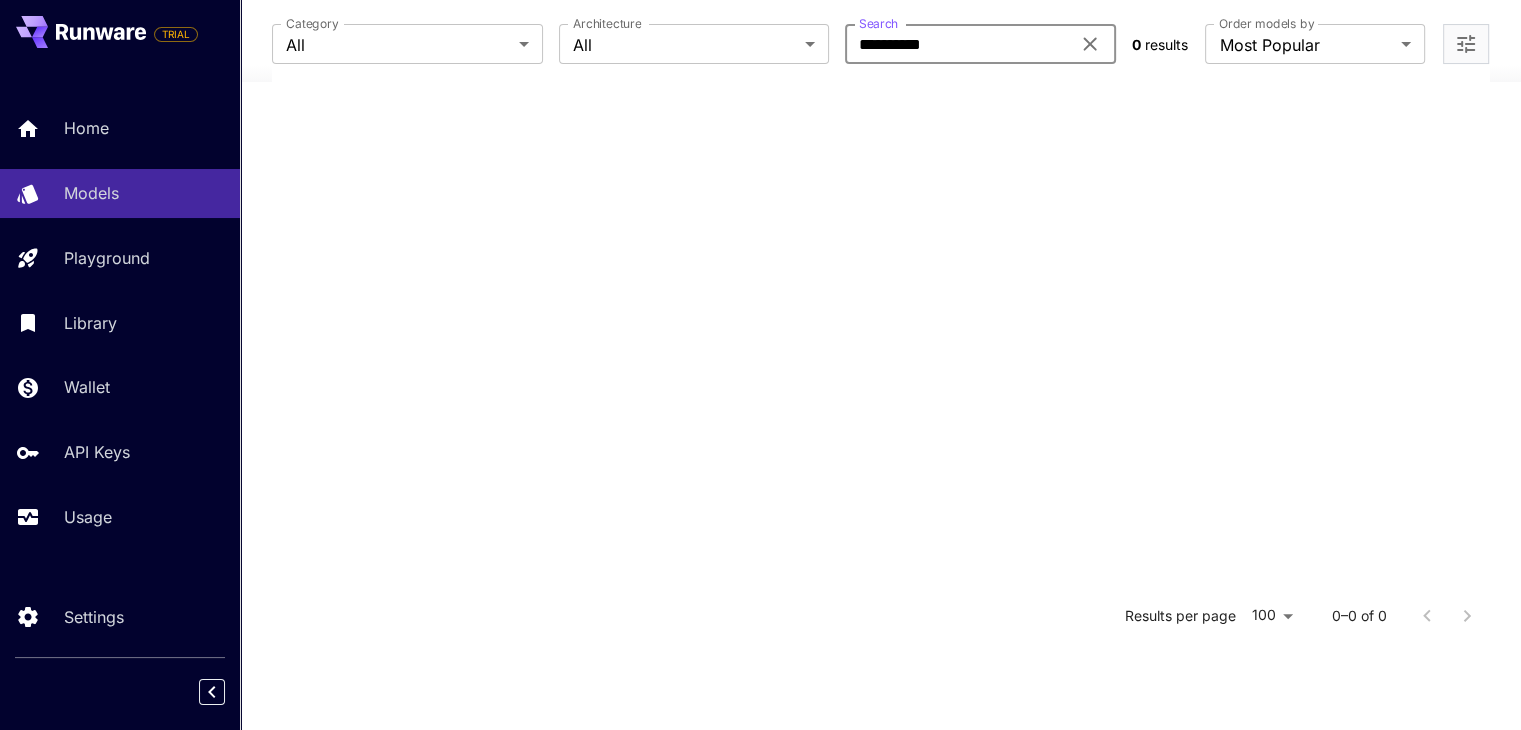 scroll, scrollTop: 0, scrollLeft: 0, axis: both 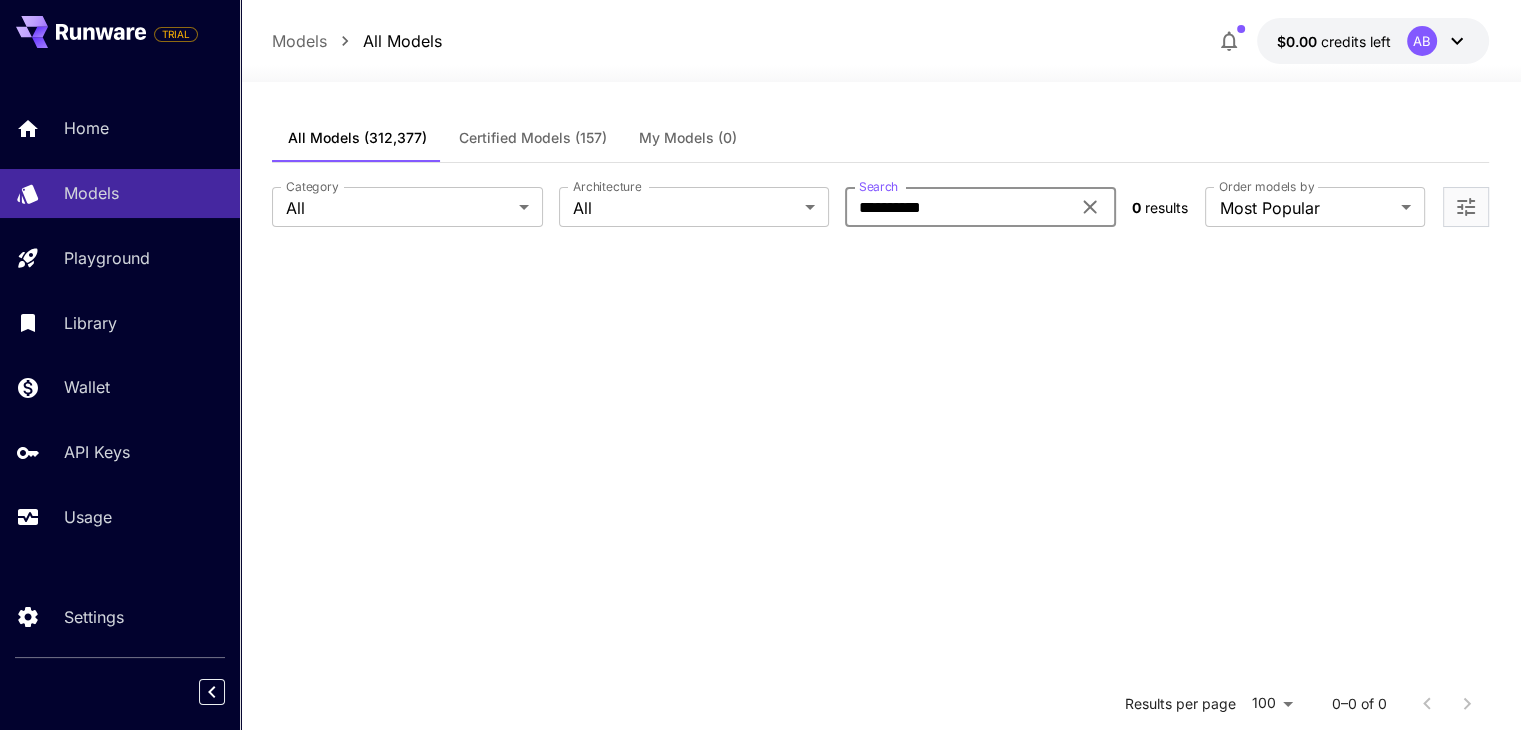 click on "**********" at bounding box center (957, 207) 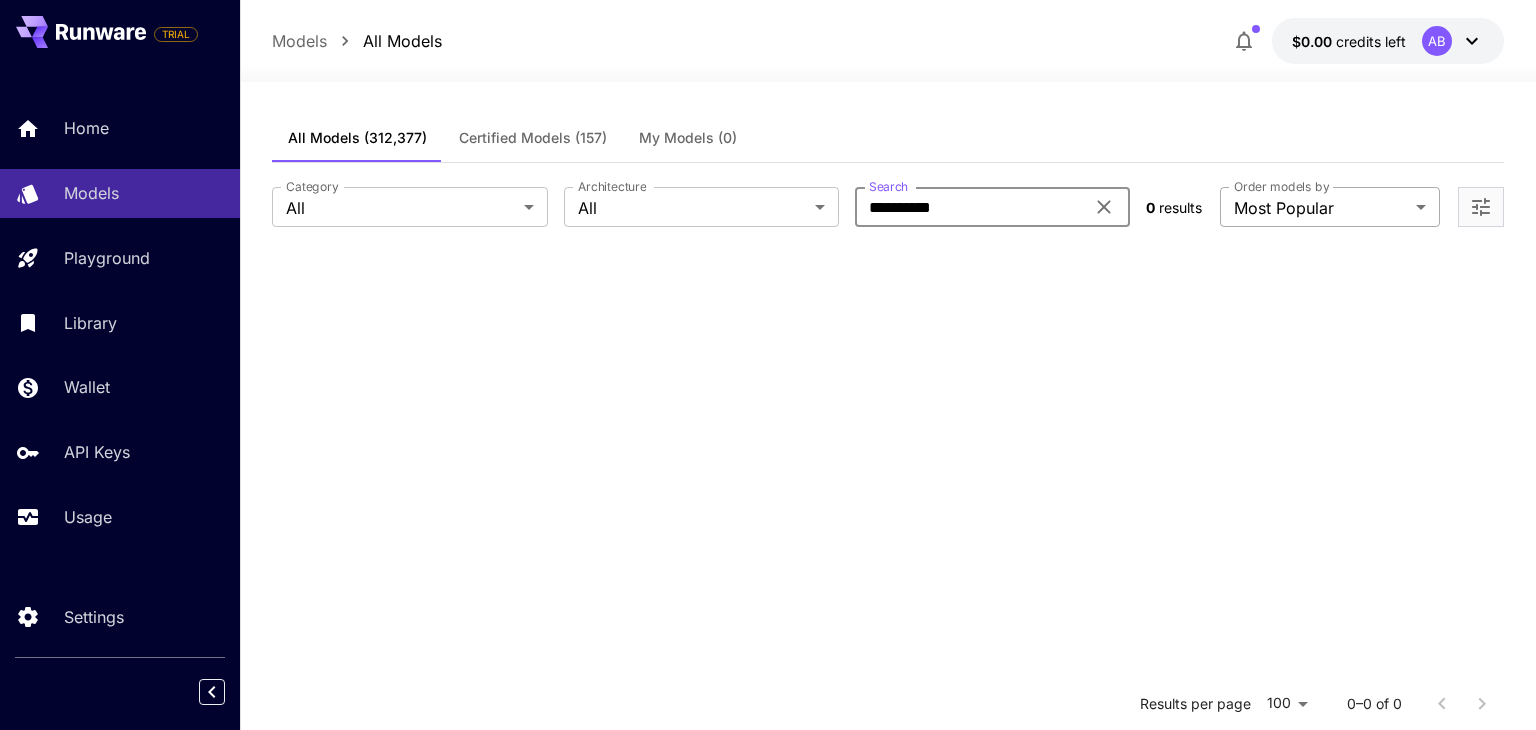 click on "**********" at bounding box center (768, 546) 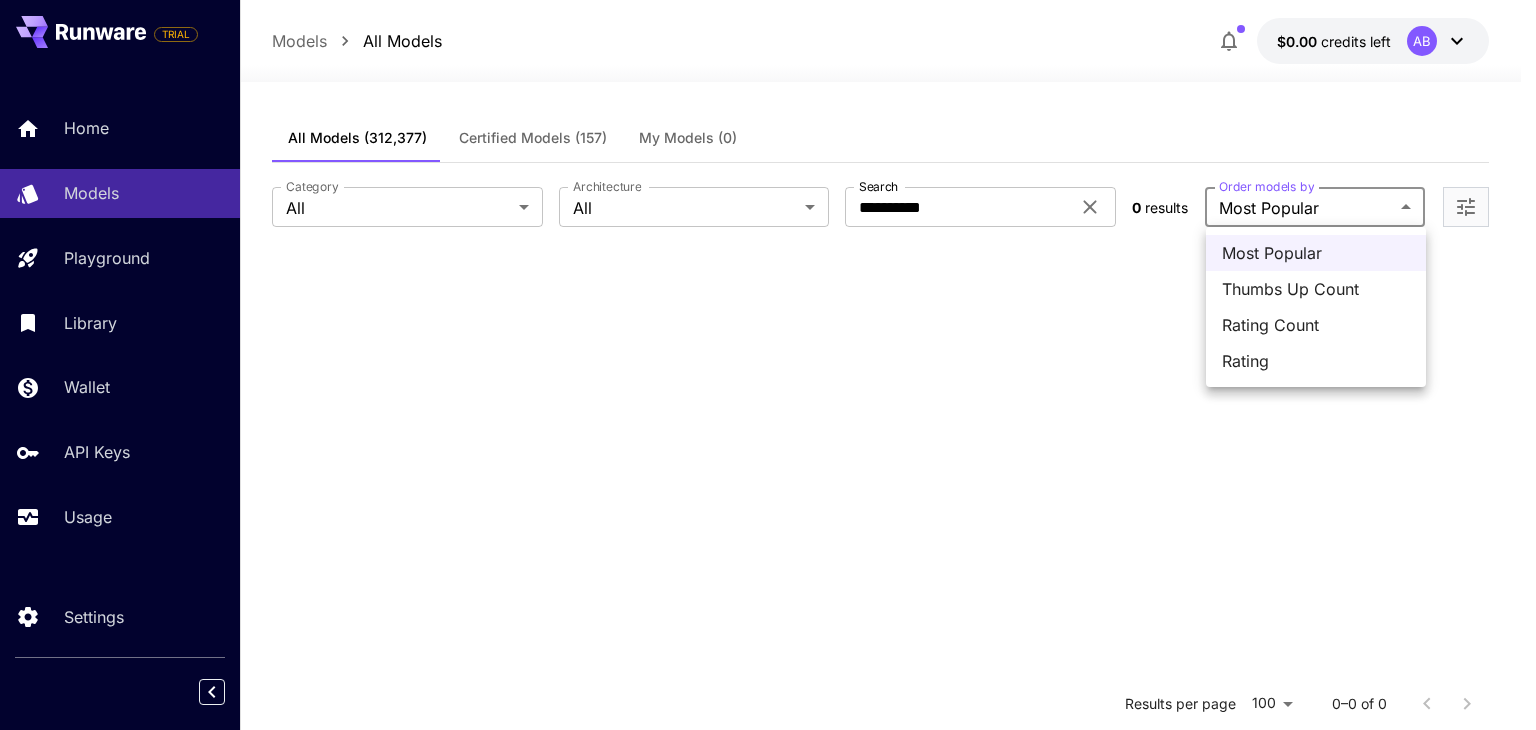click at bounding box center [768, 365] 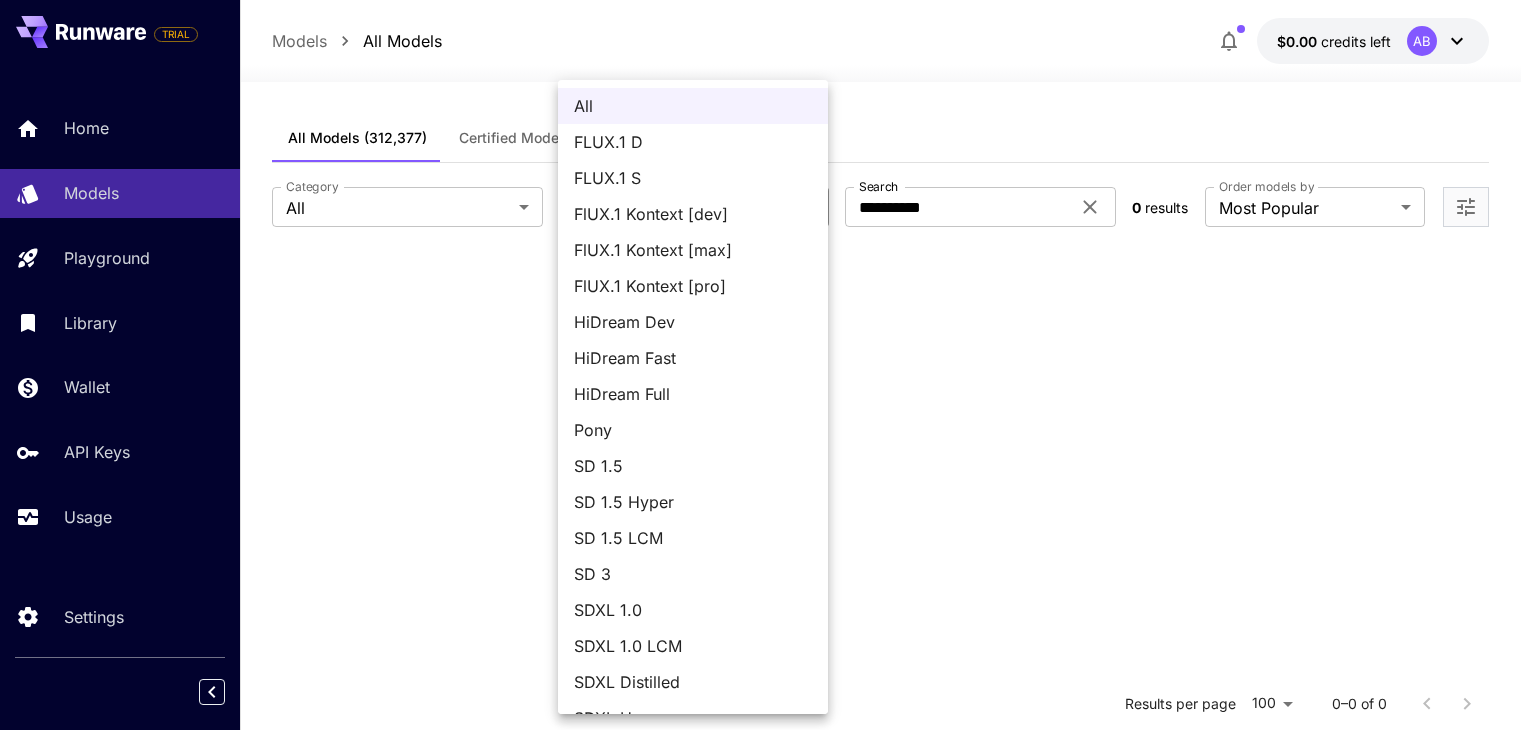 click on "**********" at bounding box center (768, 546) 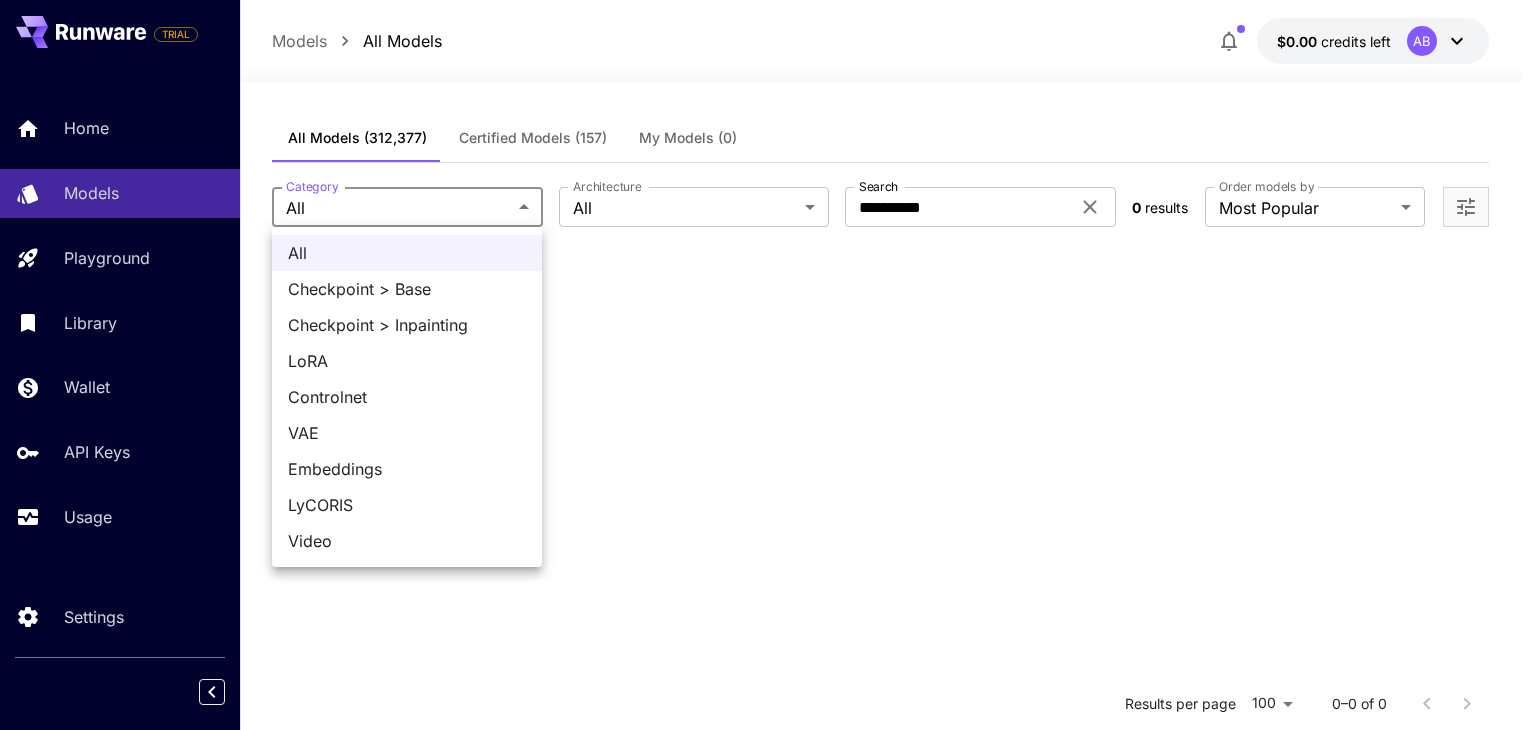click on "**********" at bounding box center [768, 546] 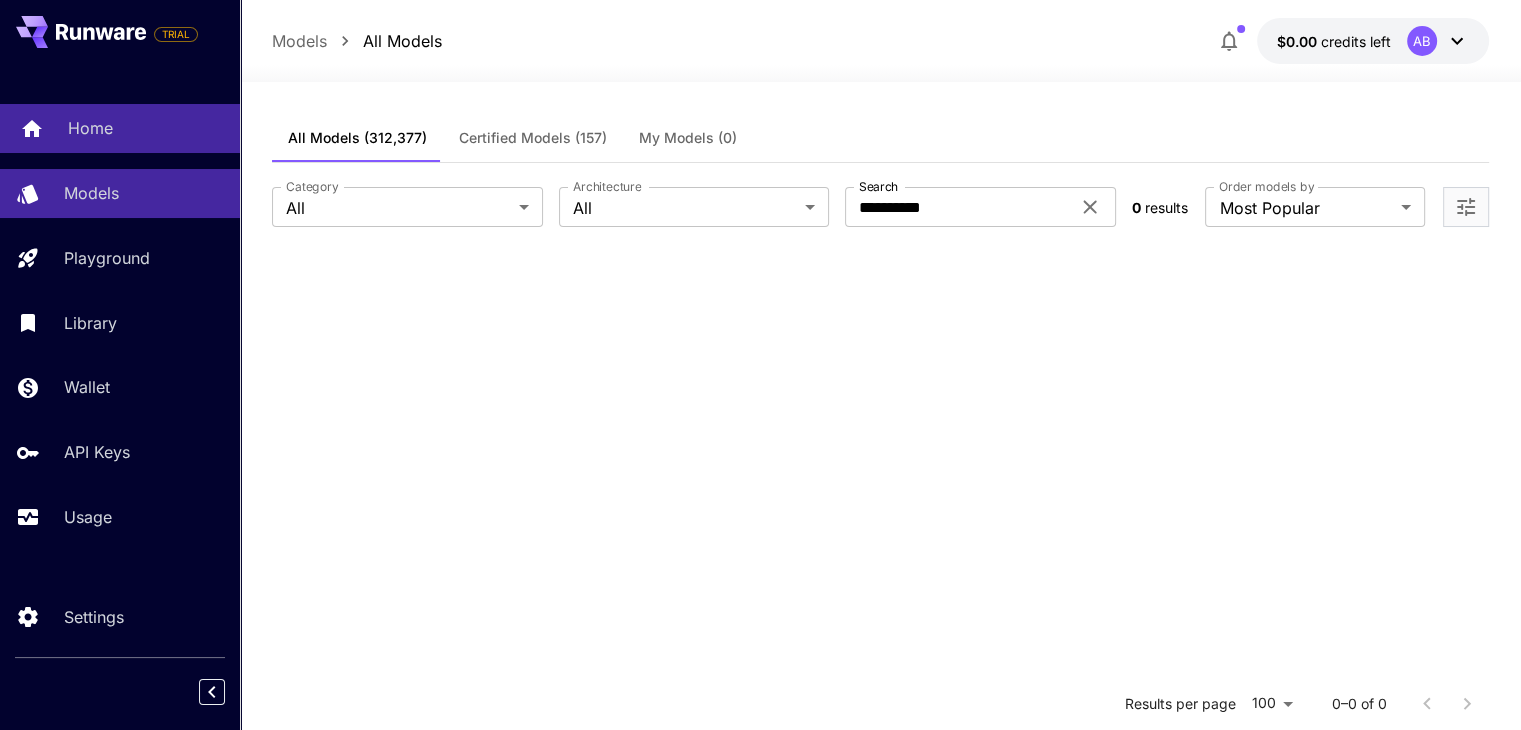 click on "Home" at bounding box center [90, 128] 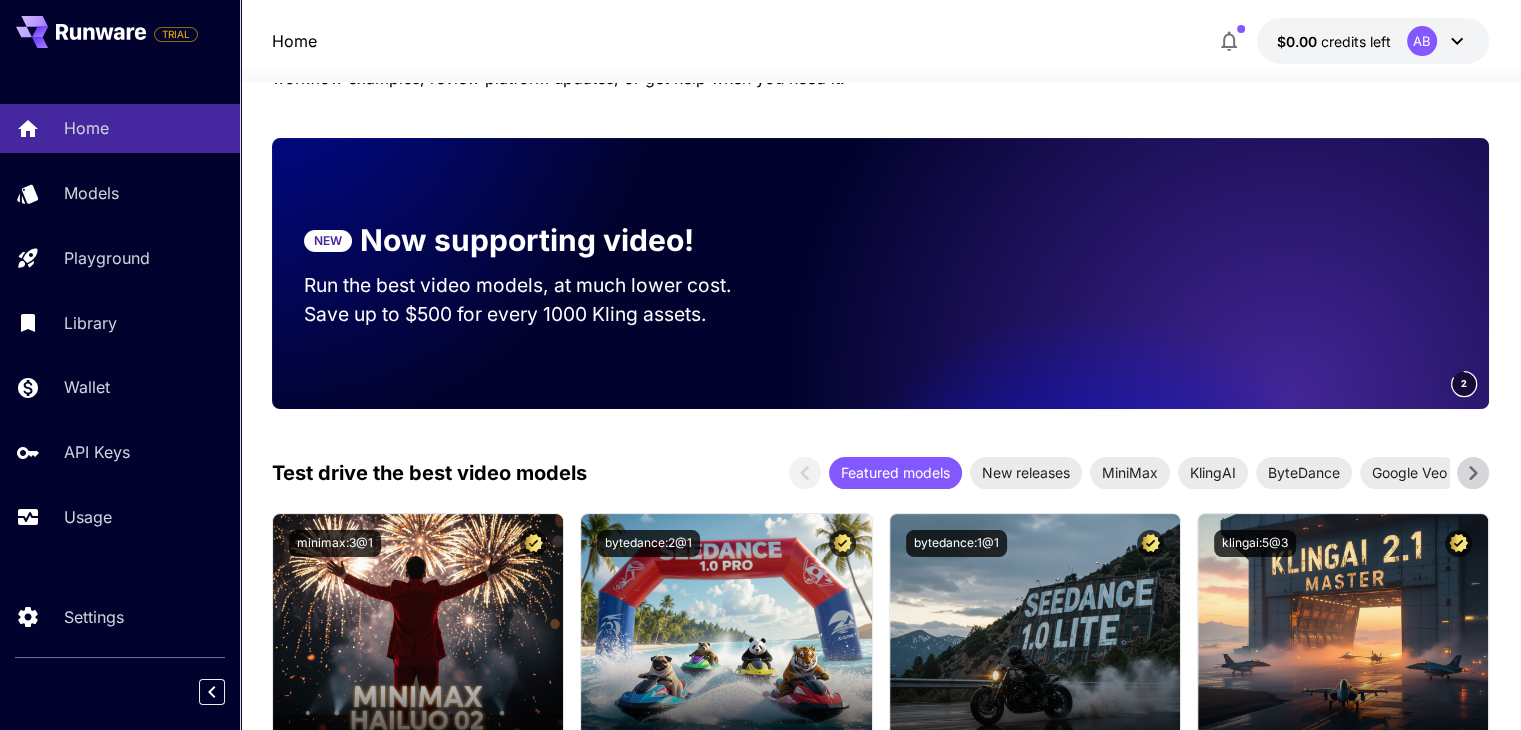 scroll, scrollTop: 360, scrollLeft: 0, axis: vertical 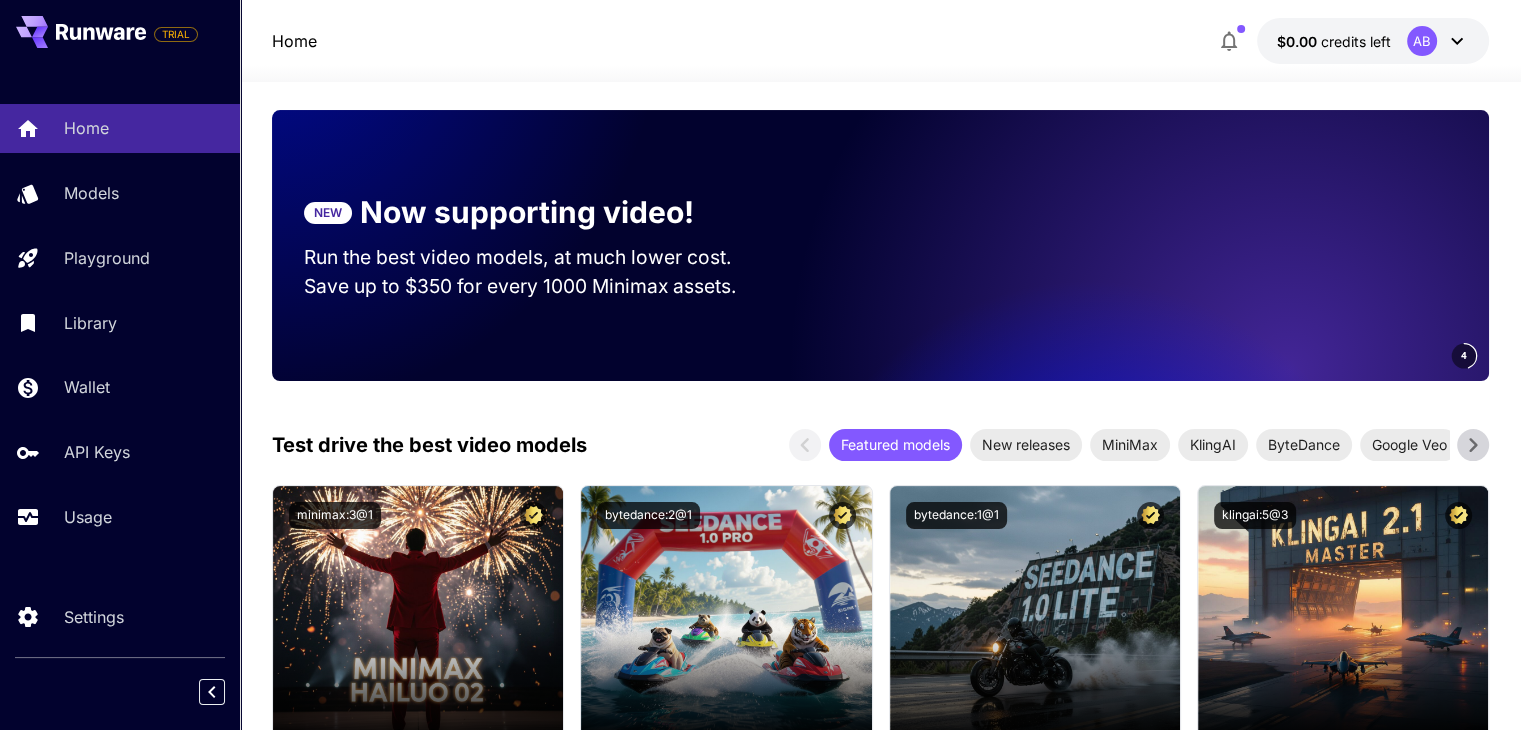 click 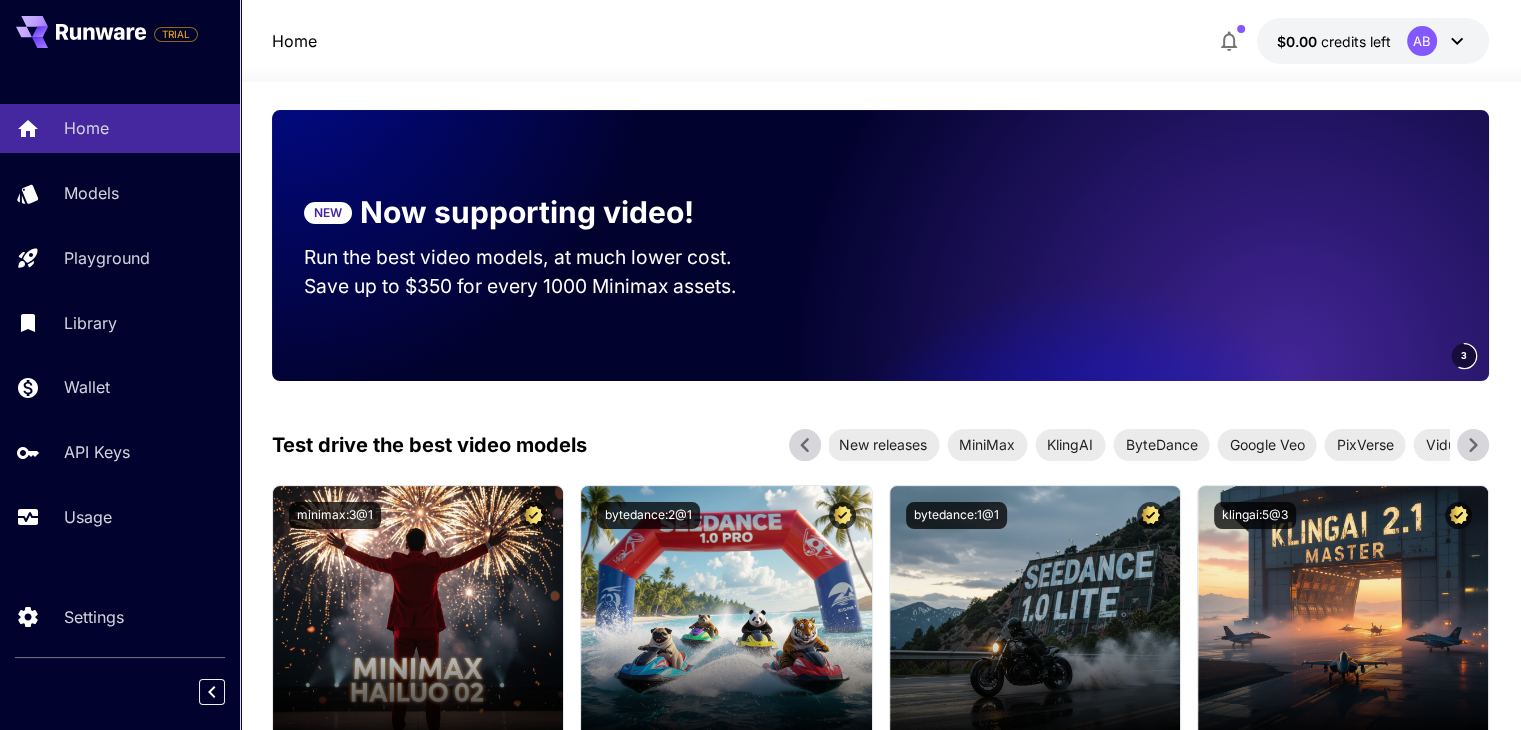 click 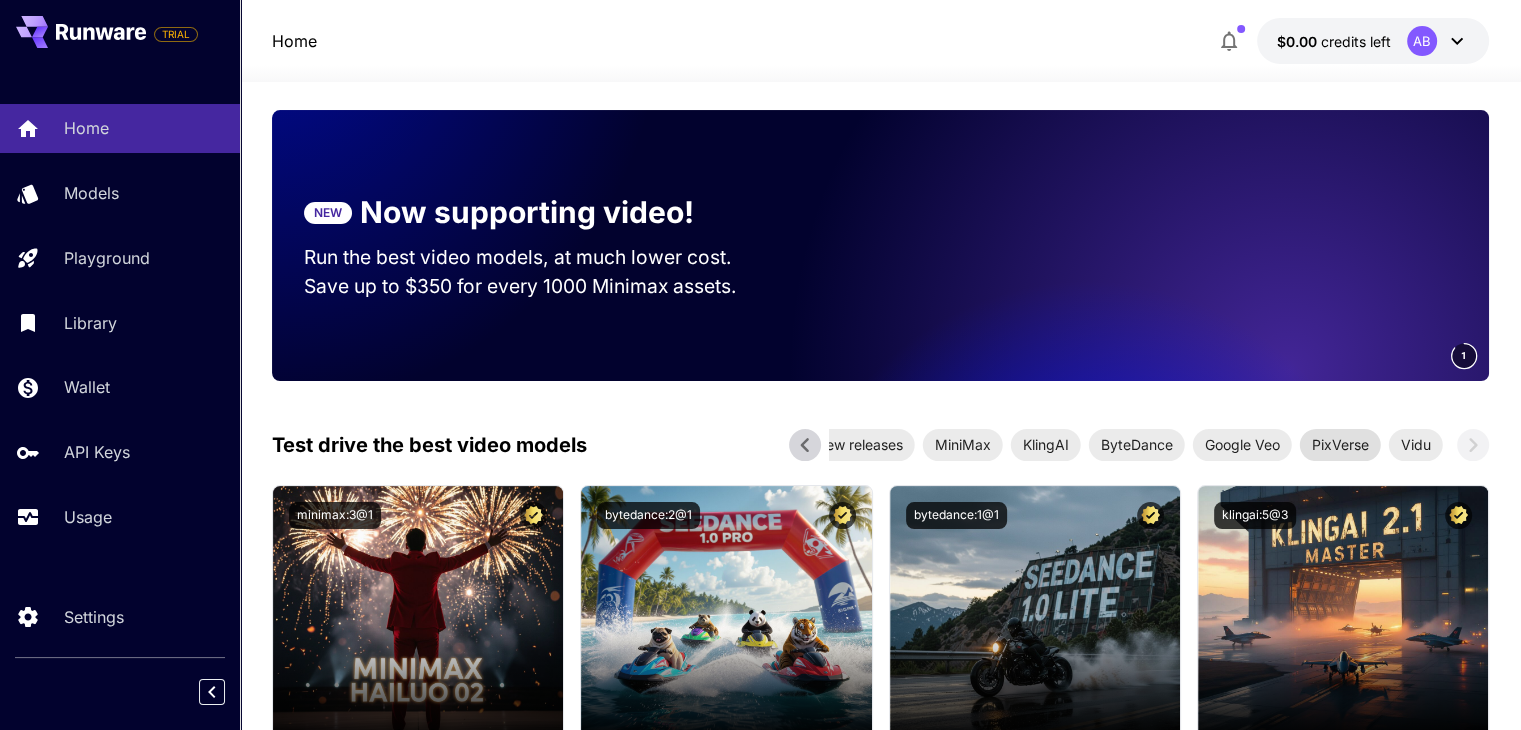 click on "PixVerse" at bounding box center (1340, 444) 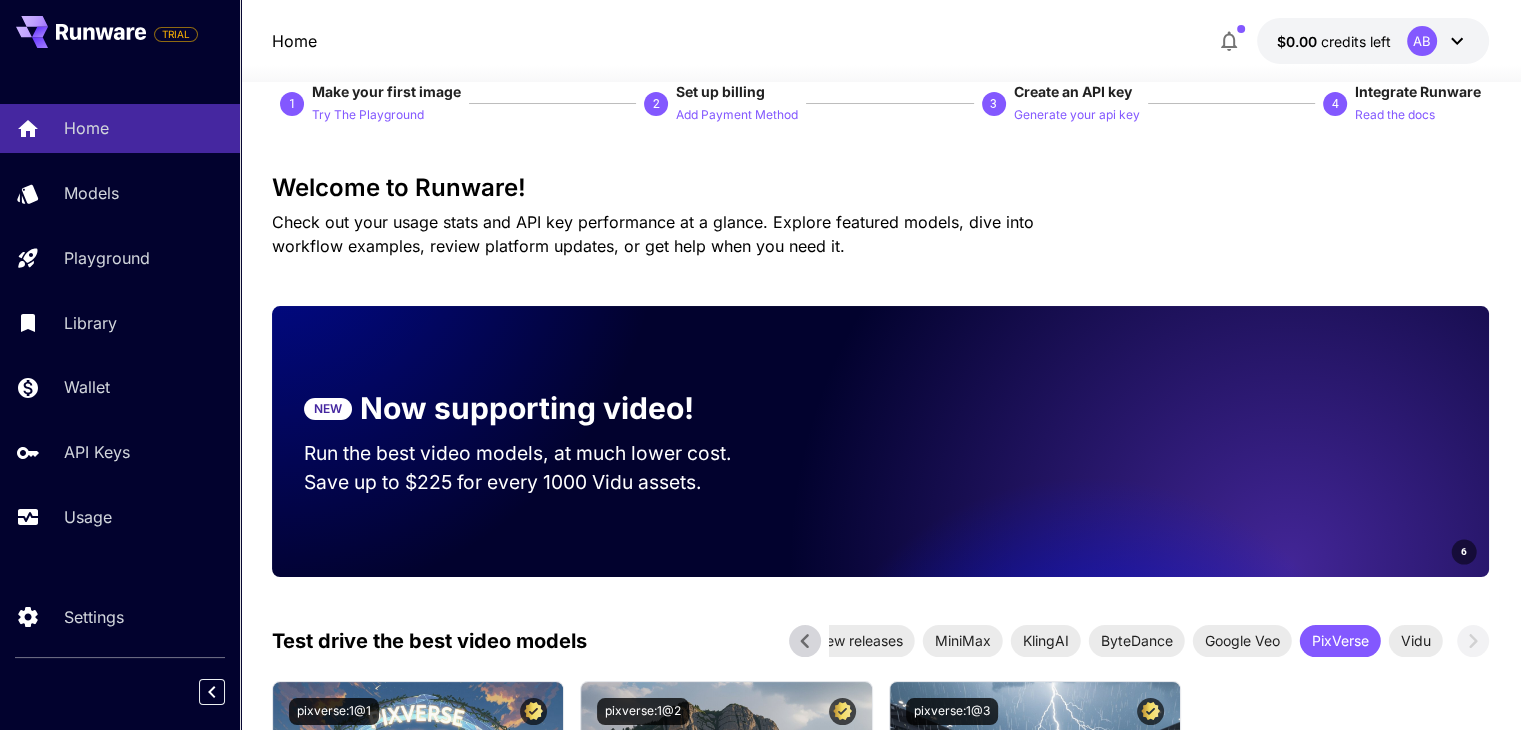 scroll, scrollTop: 134, scrollLeft: 0, axis: vertical 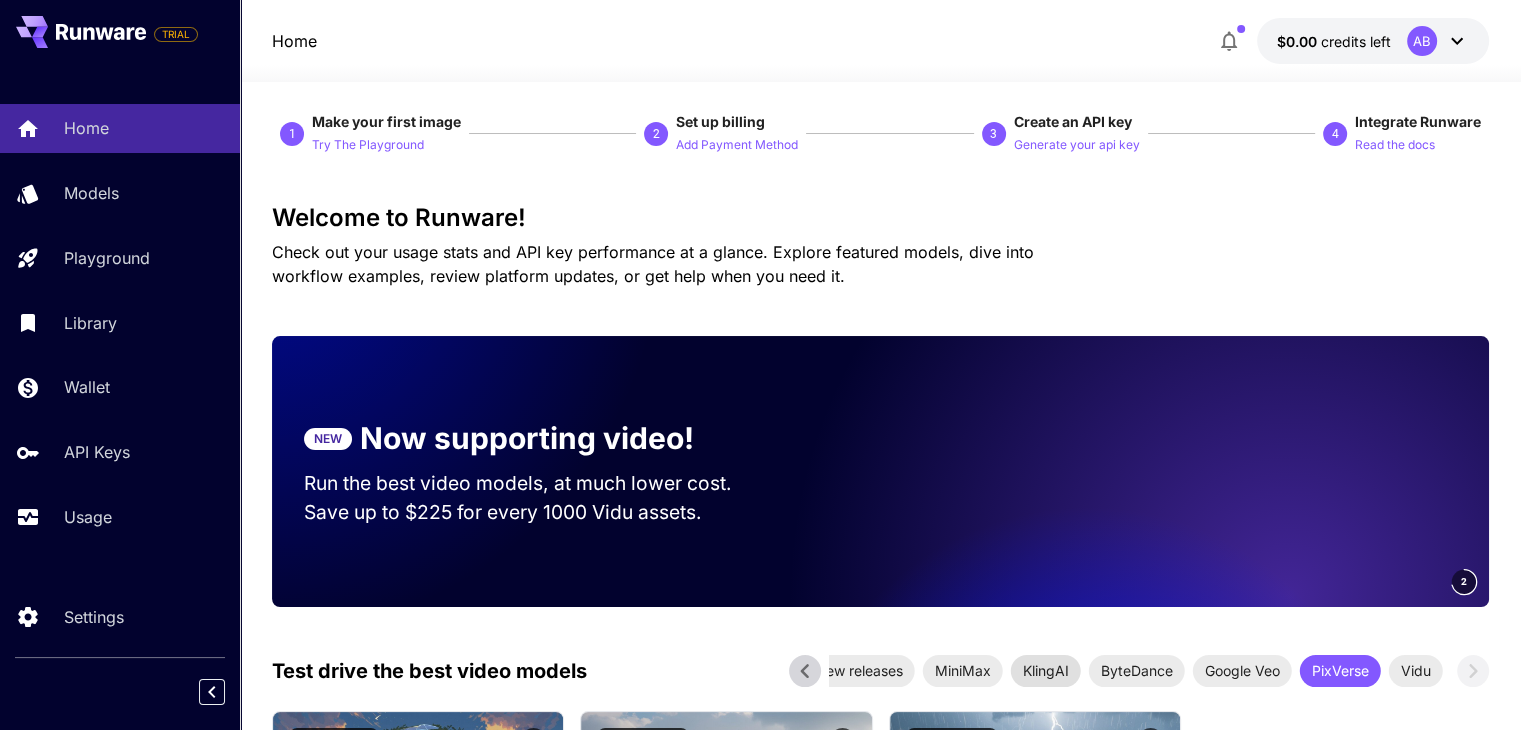 click on "KlingAI" at bounding box center (1046, 670) 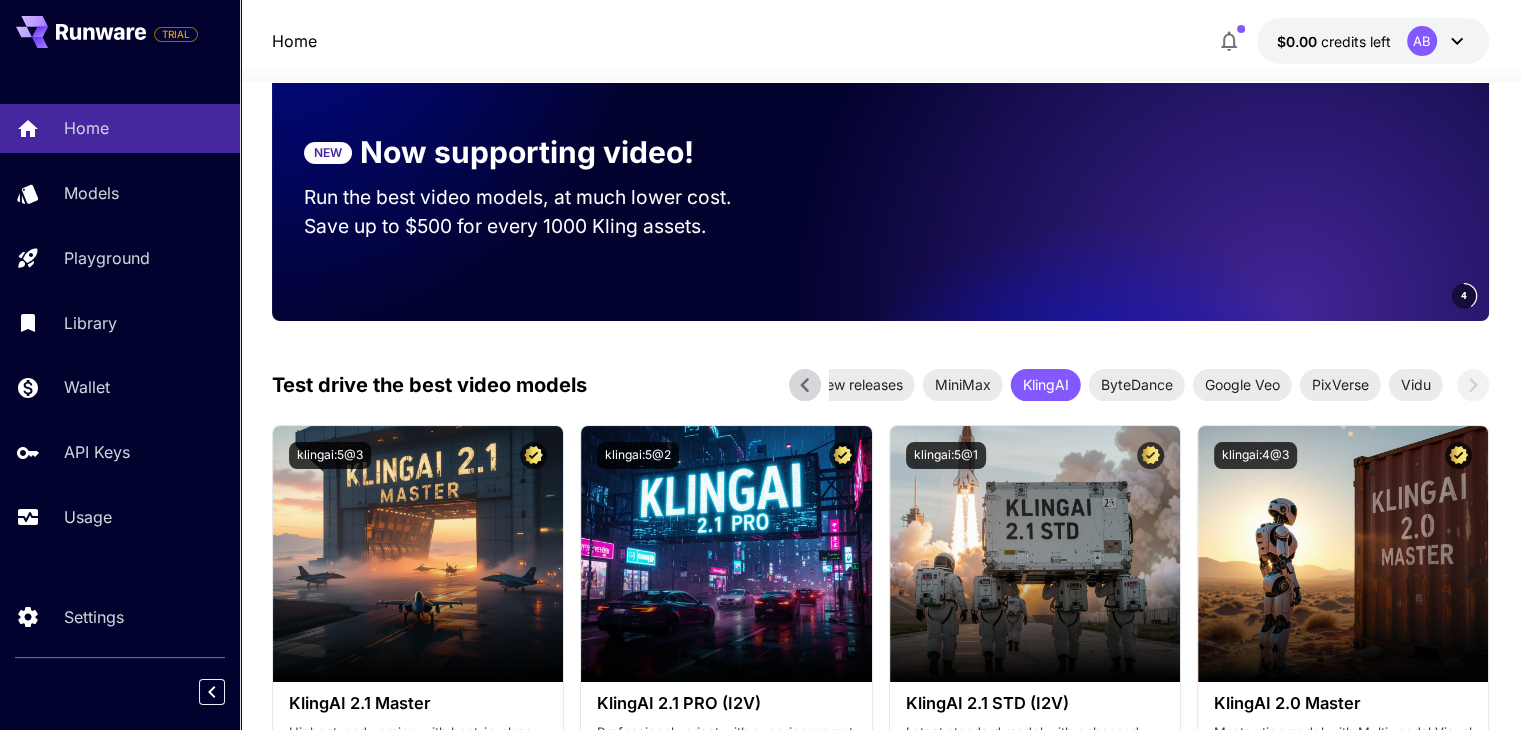 scroll, scrollTop: 416, scrollLeft: 0, axis: vertical 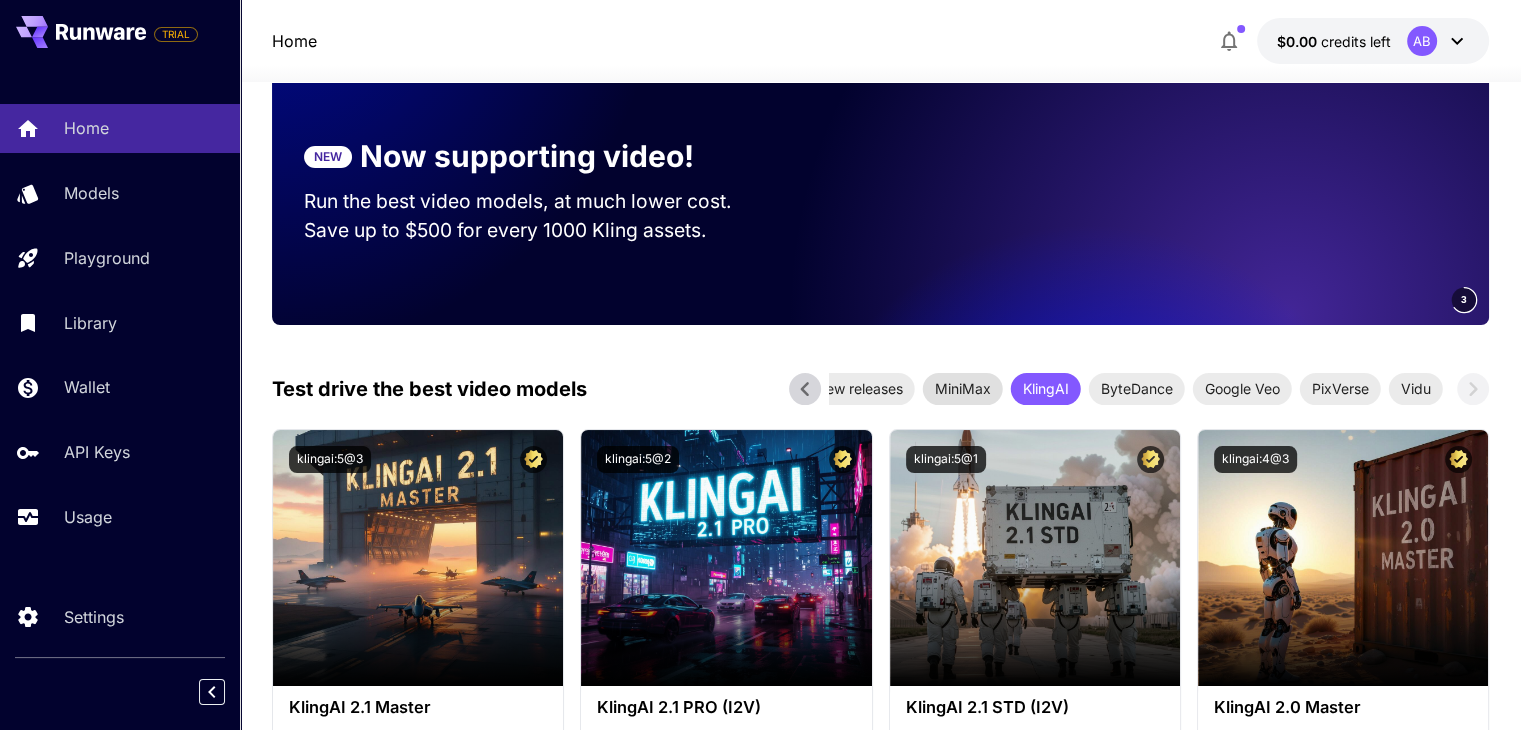 click on "MiniMax" at bounding box center [963, 388] 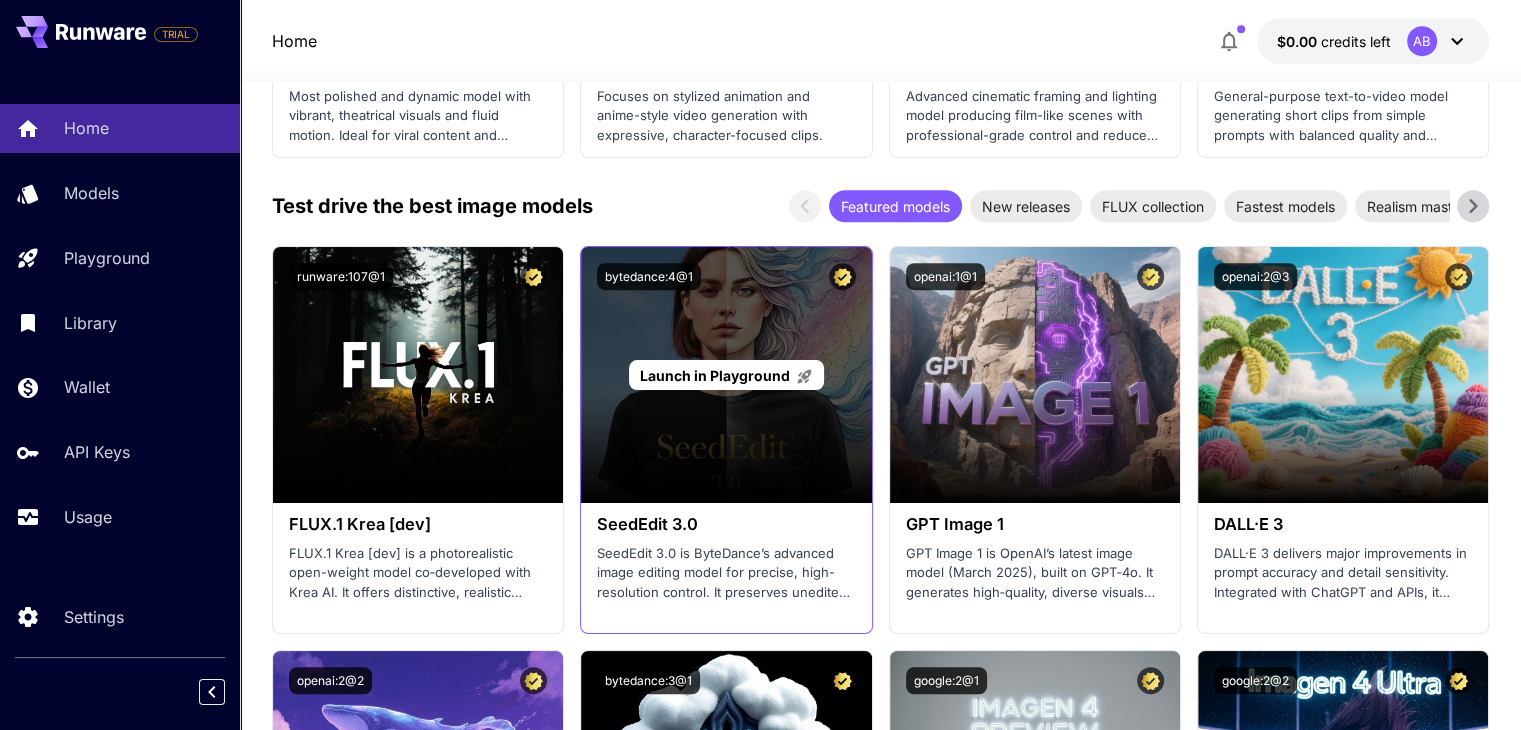 scroll, scrollTop: 1060, scrollLeft: 0, axis: vertical 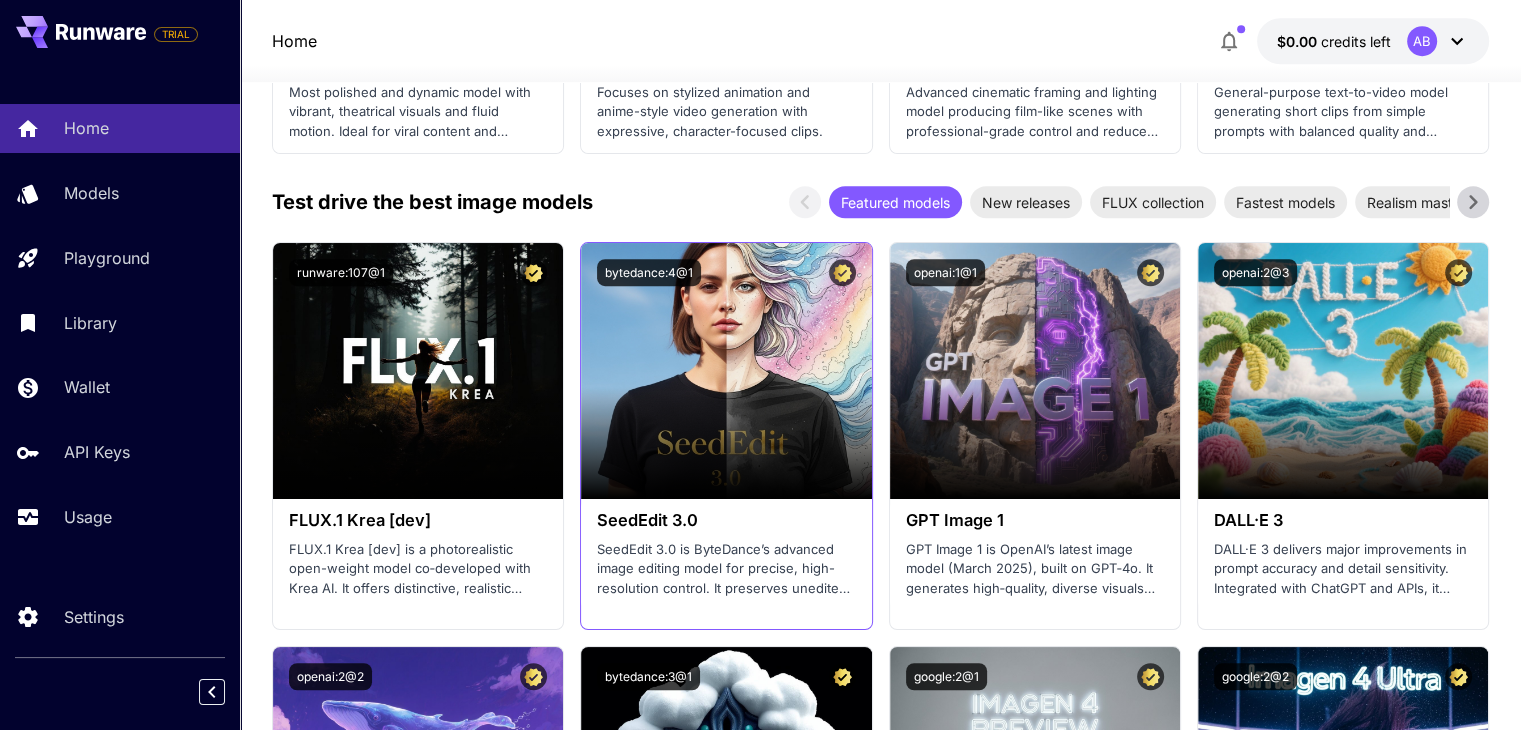 click on "SeedEdit 3.0 is ByteDance’s advanced image editing model for precise, high-resolution control. It preserves unedited regions and follows prompts closely. Supports 4K output and generates results in under 15 seconds." at bounding box center (726, 569) 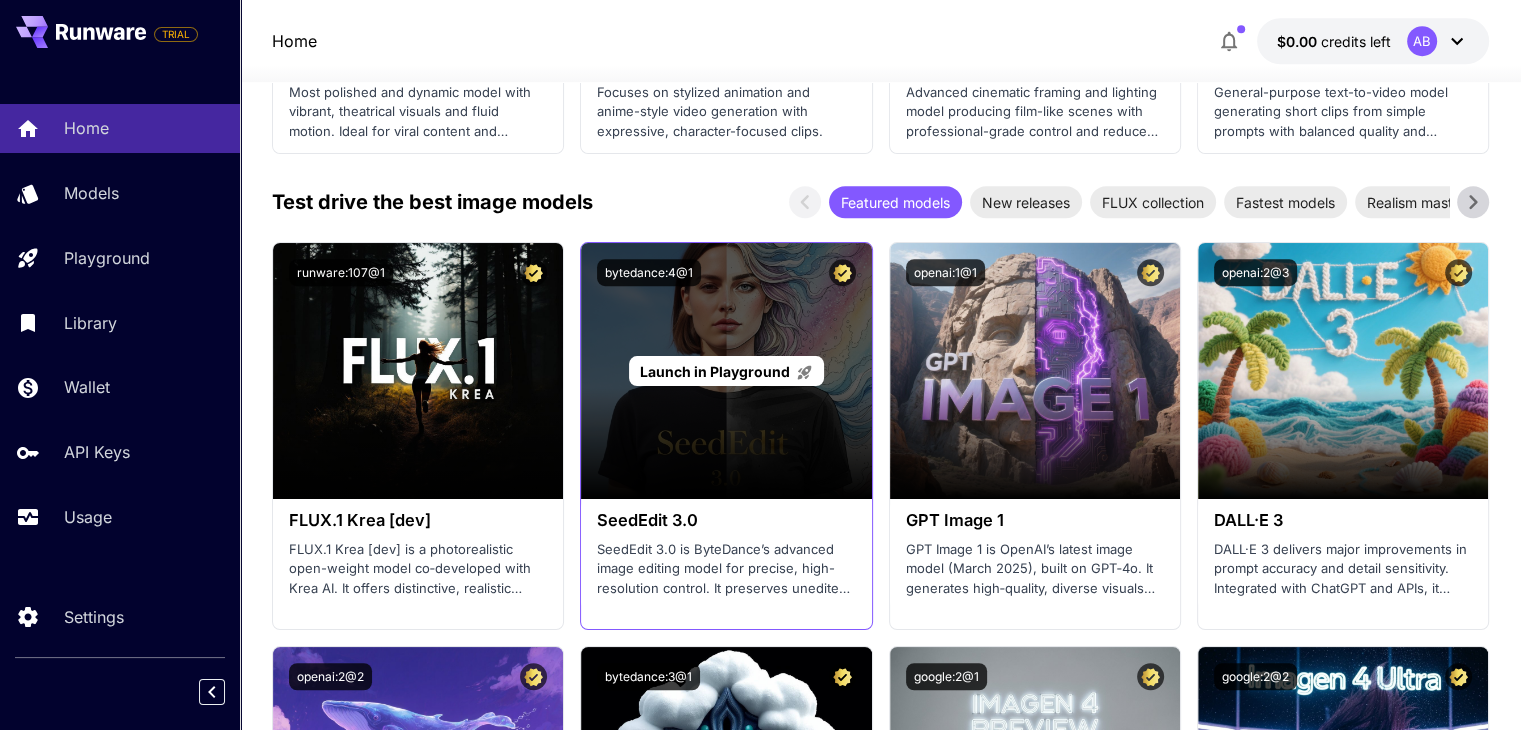 click on "Launch in Playground" at bounding box center (726, 371) 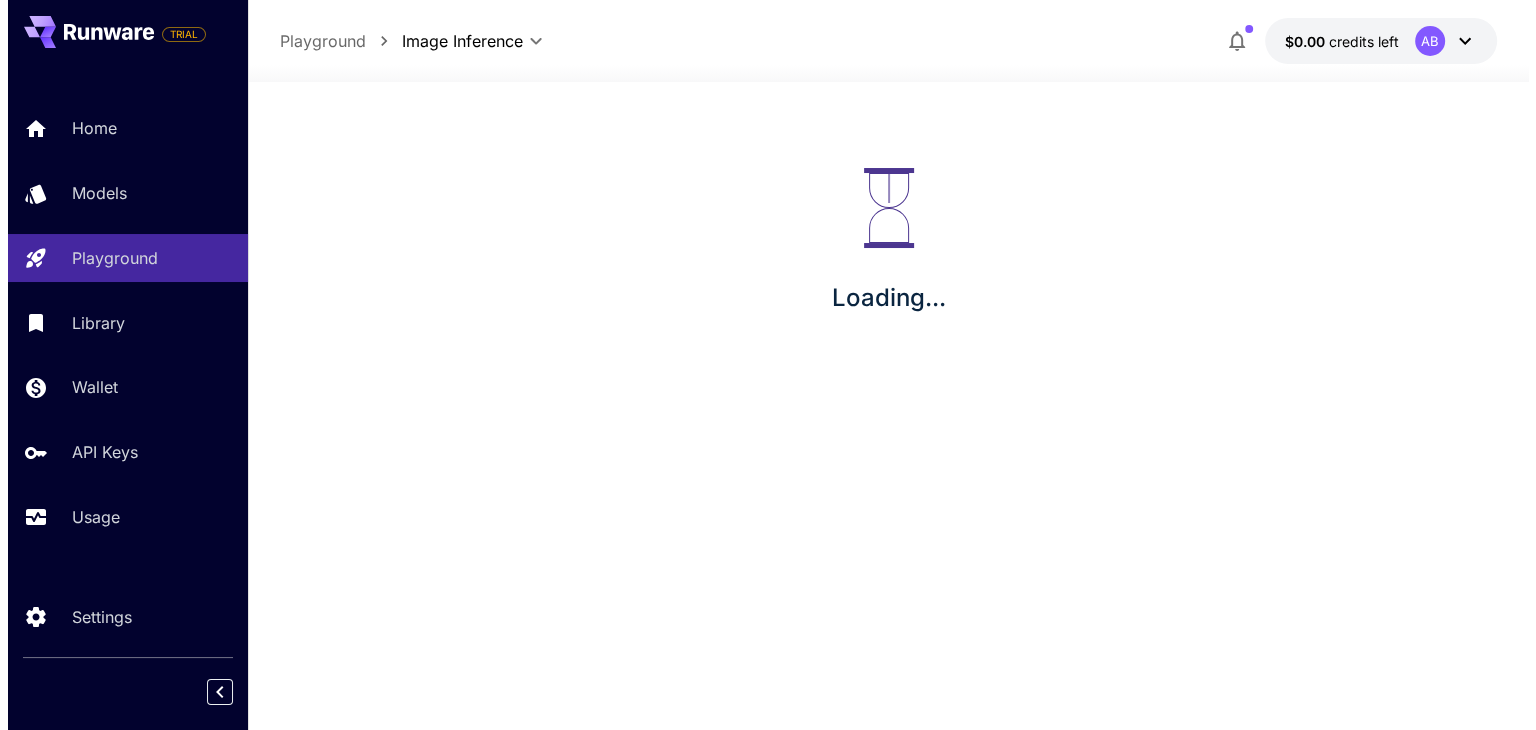 scroll, scrollTop: 0, scrollLeft: 0, axis: both 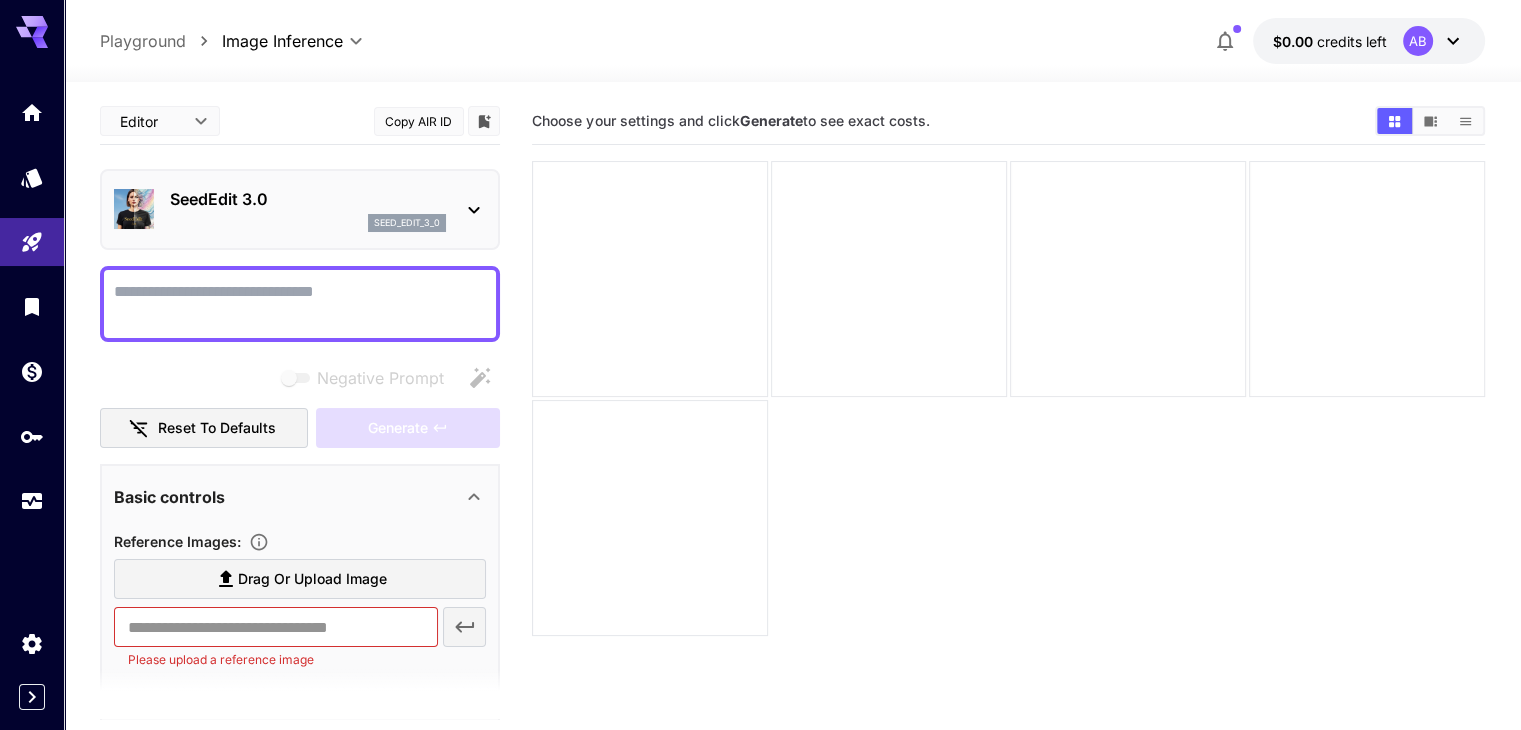 click at bounding box center (474, 209) 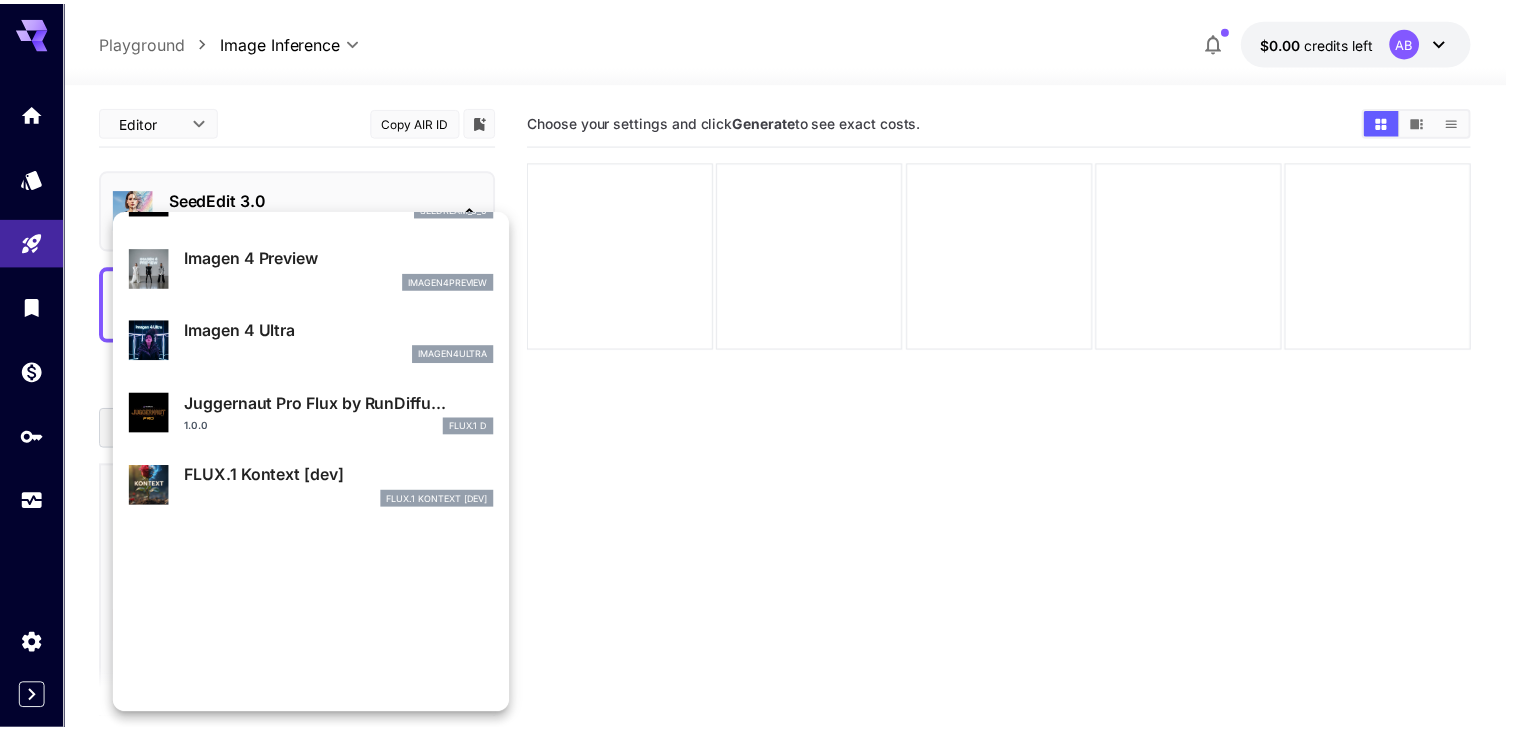 scroll, scrollTop: 562, scrollLeft: 0, axis: vertical 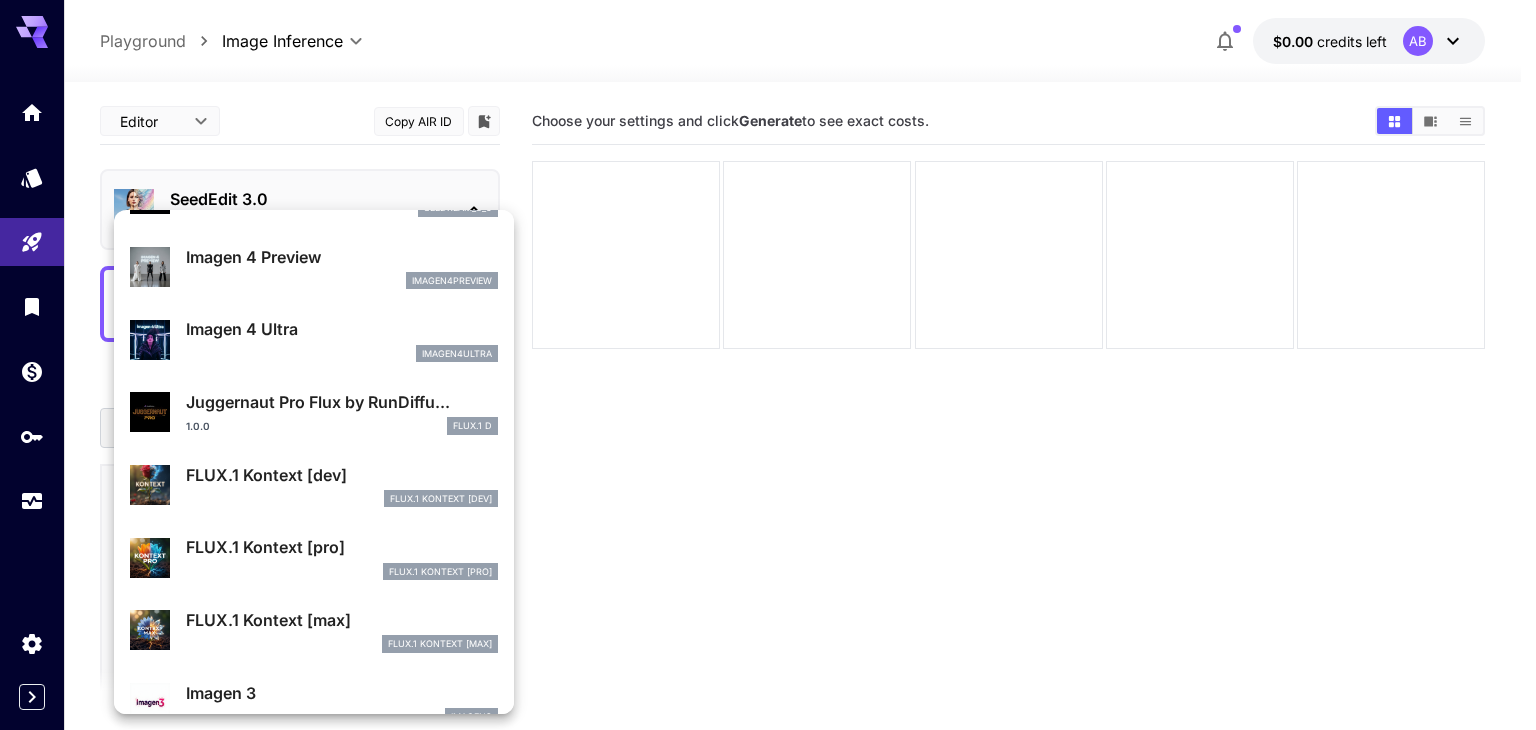 click at bounding box center [768, 365] 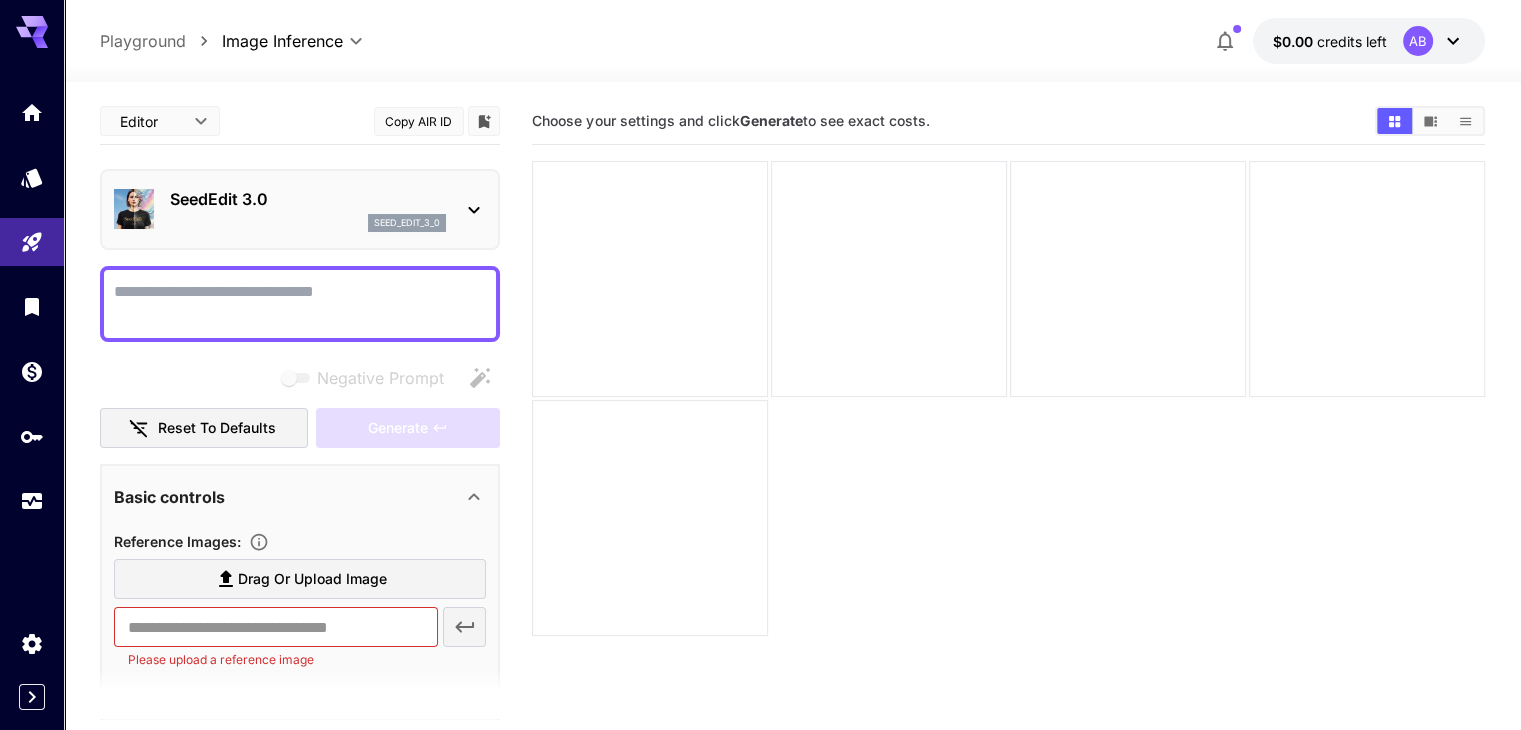 click at bounding box center [32, 306] 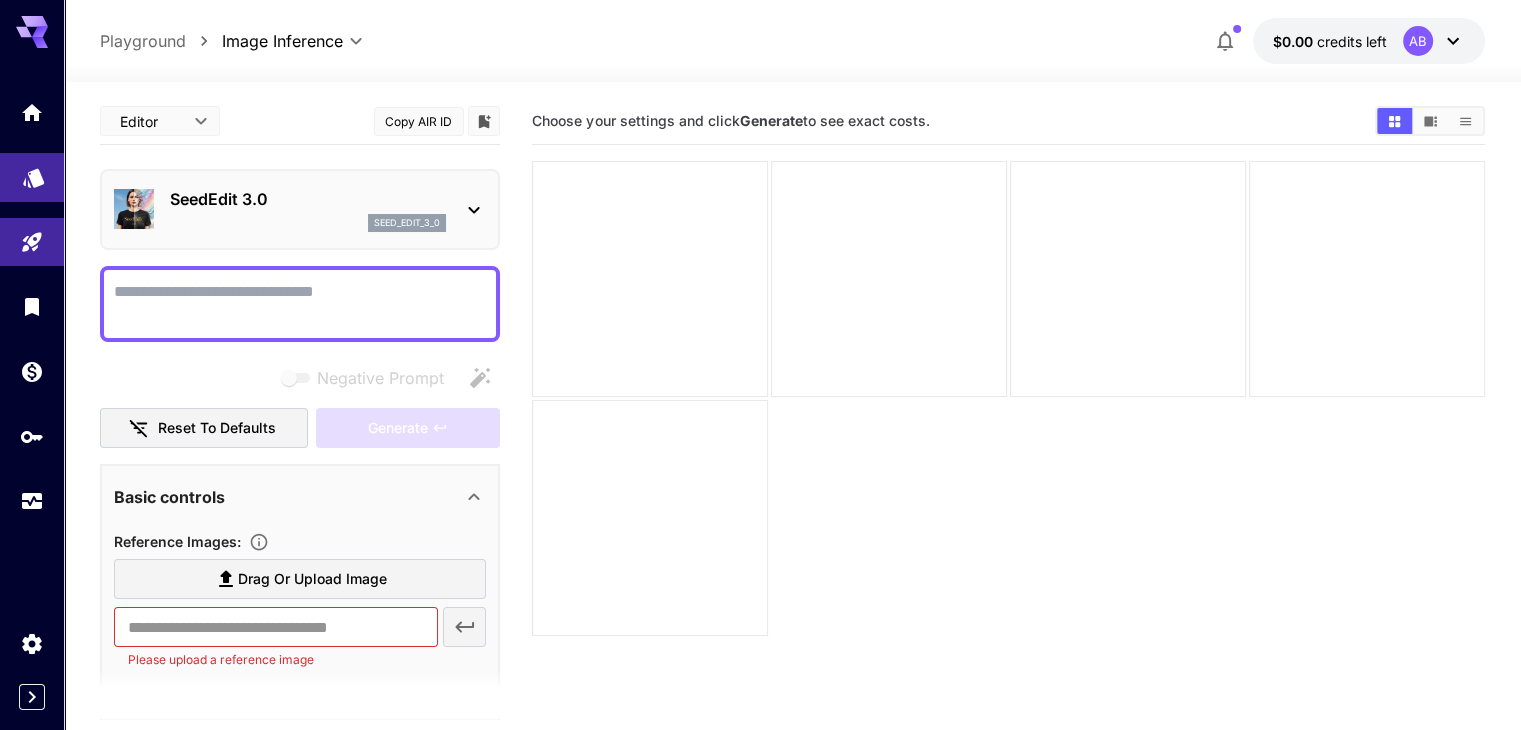 click at bounding box center [32, 177] 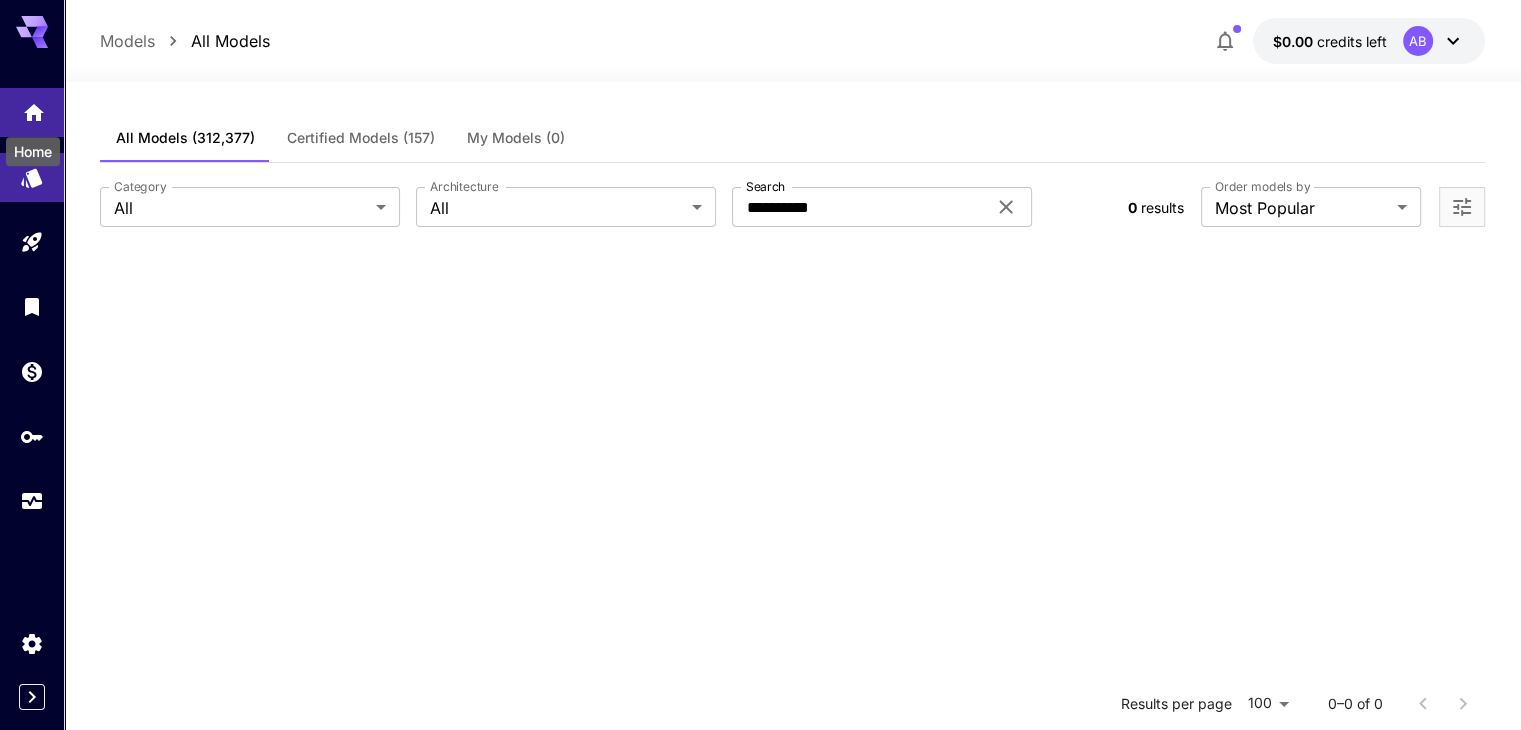 click at bounding box center (34, 106) 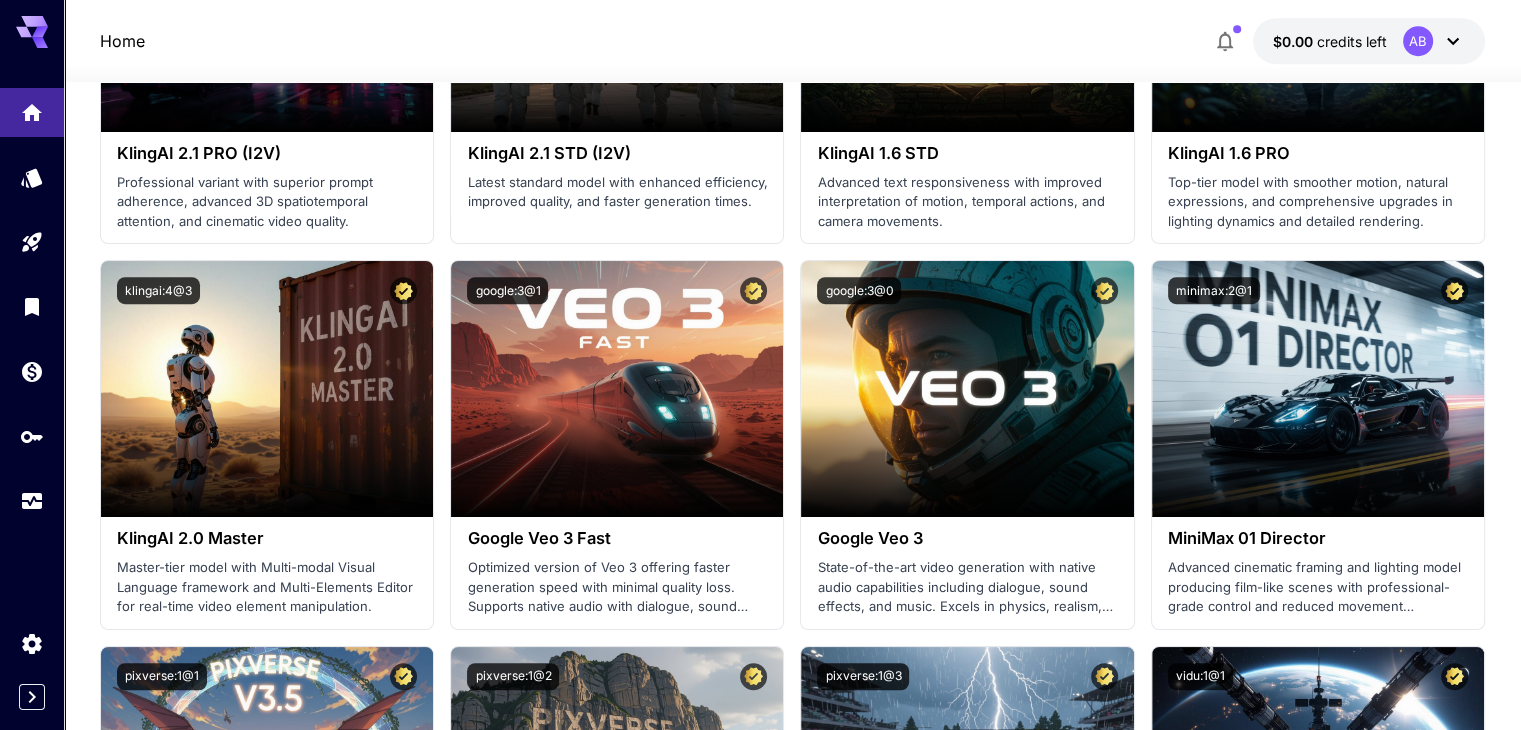 scroll, scrollTop: 1356, scrollLeft: 0, axis: vertical 